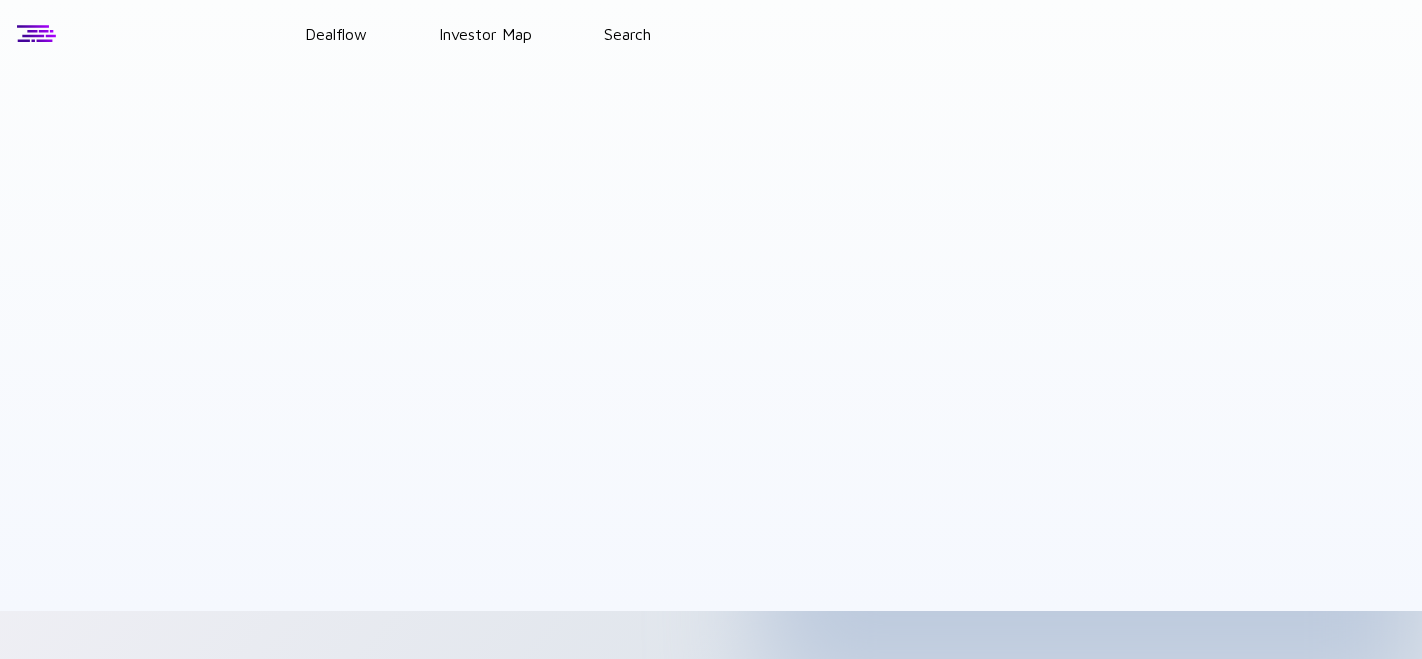 scroll, scrollTop: 0, scrollLeft: 0, axis: both 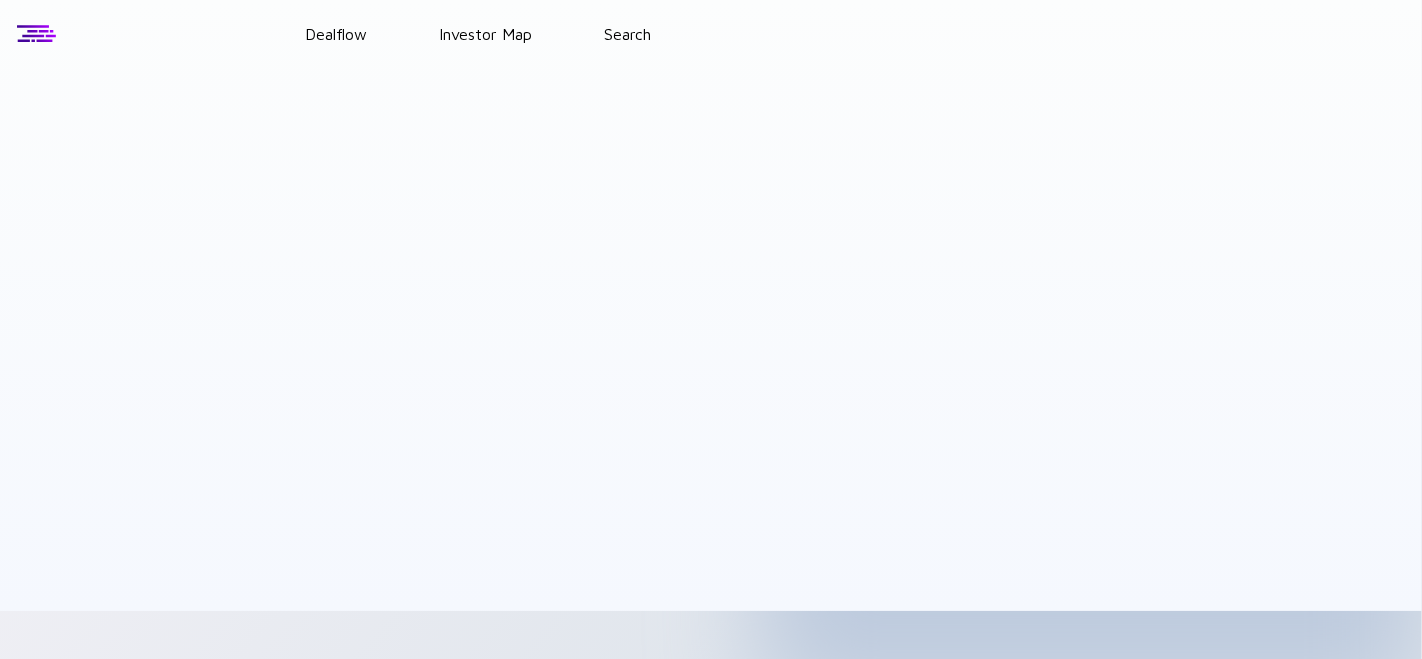 click at bounding box center (37, 34) 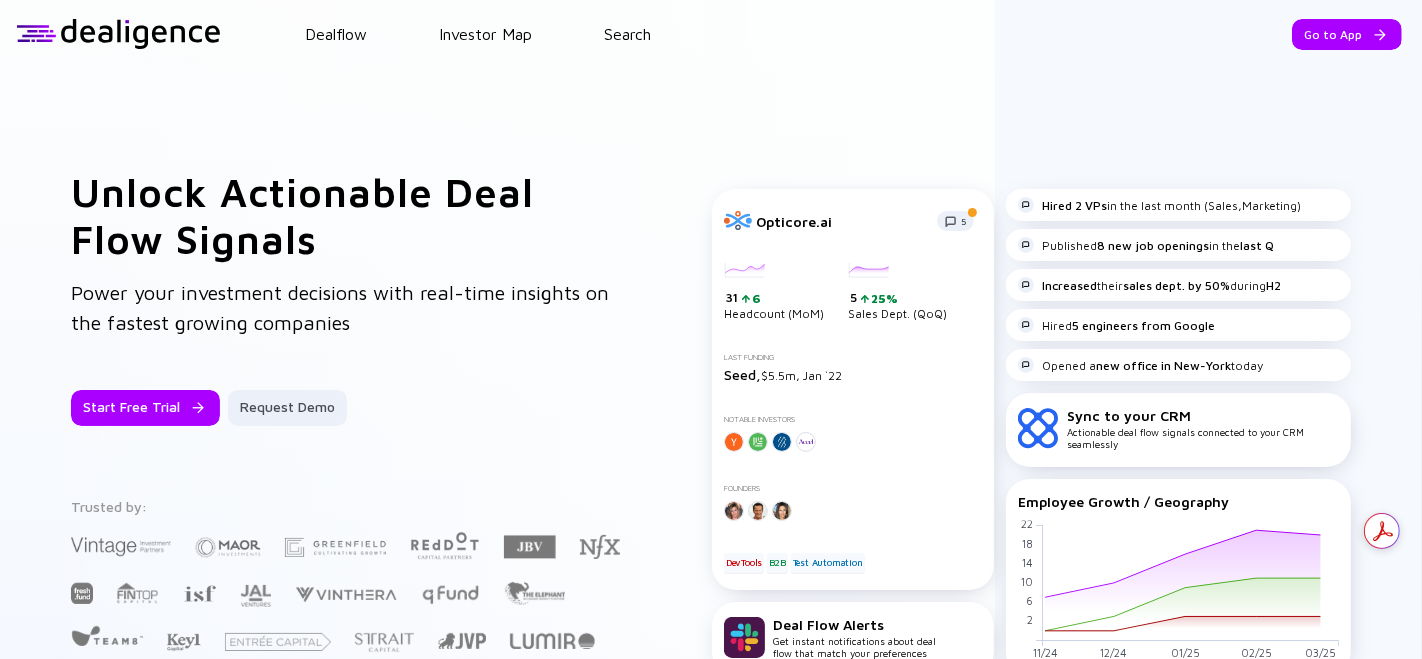 click at bounding box center (118, 34) 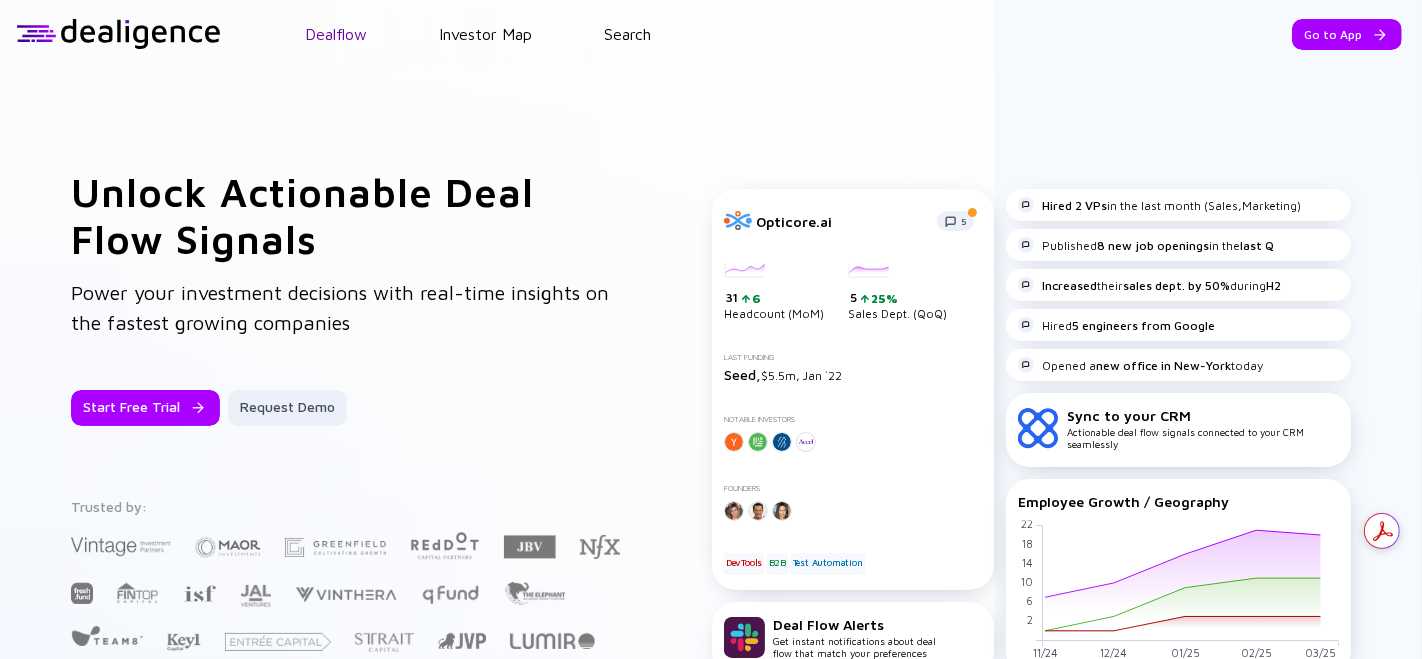 click on "Dealflow" at bounding box center [336, 34] 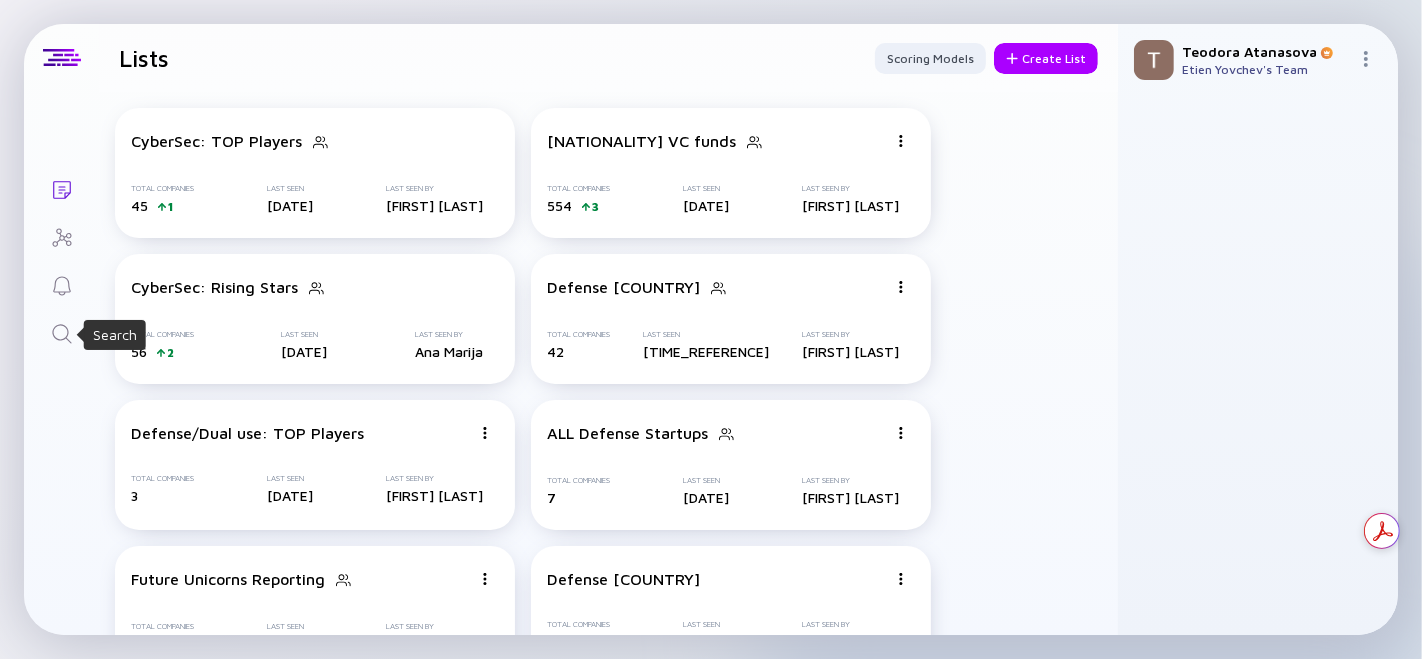 click 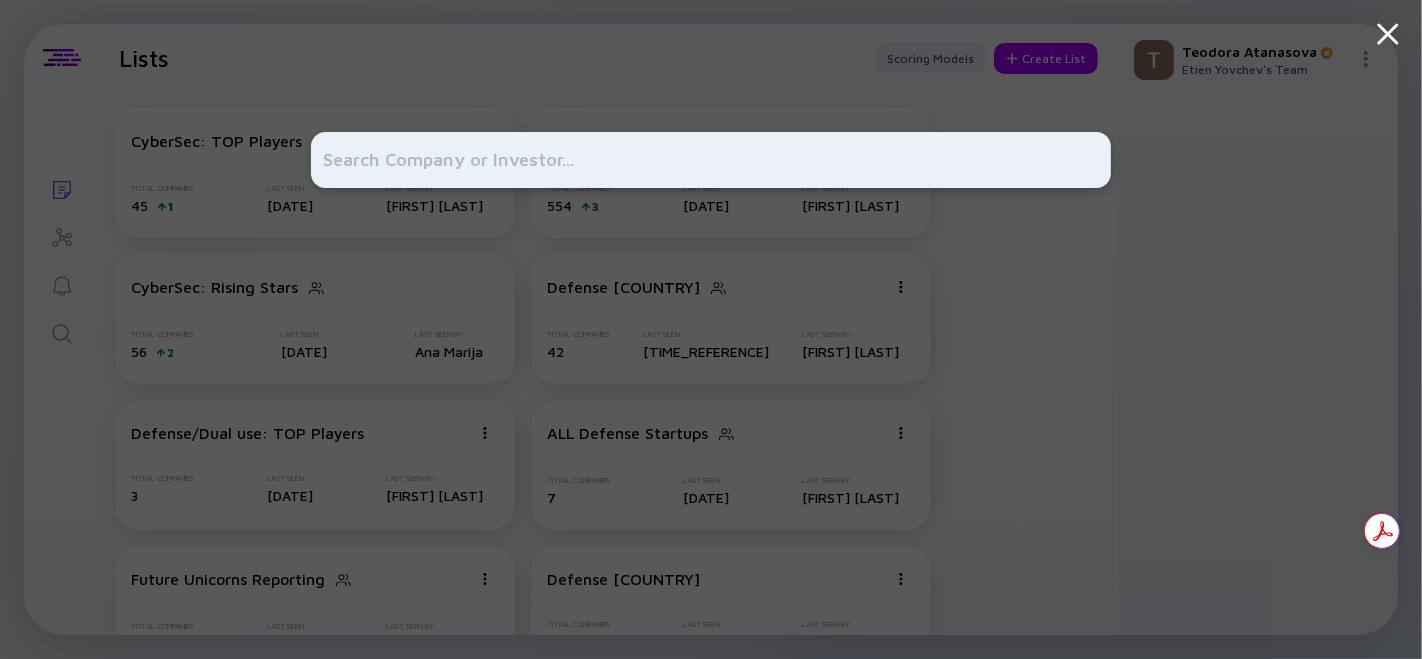 click at bounding box center [711, 329] 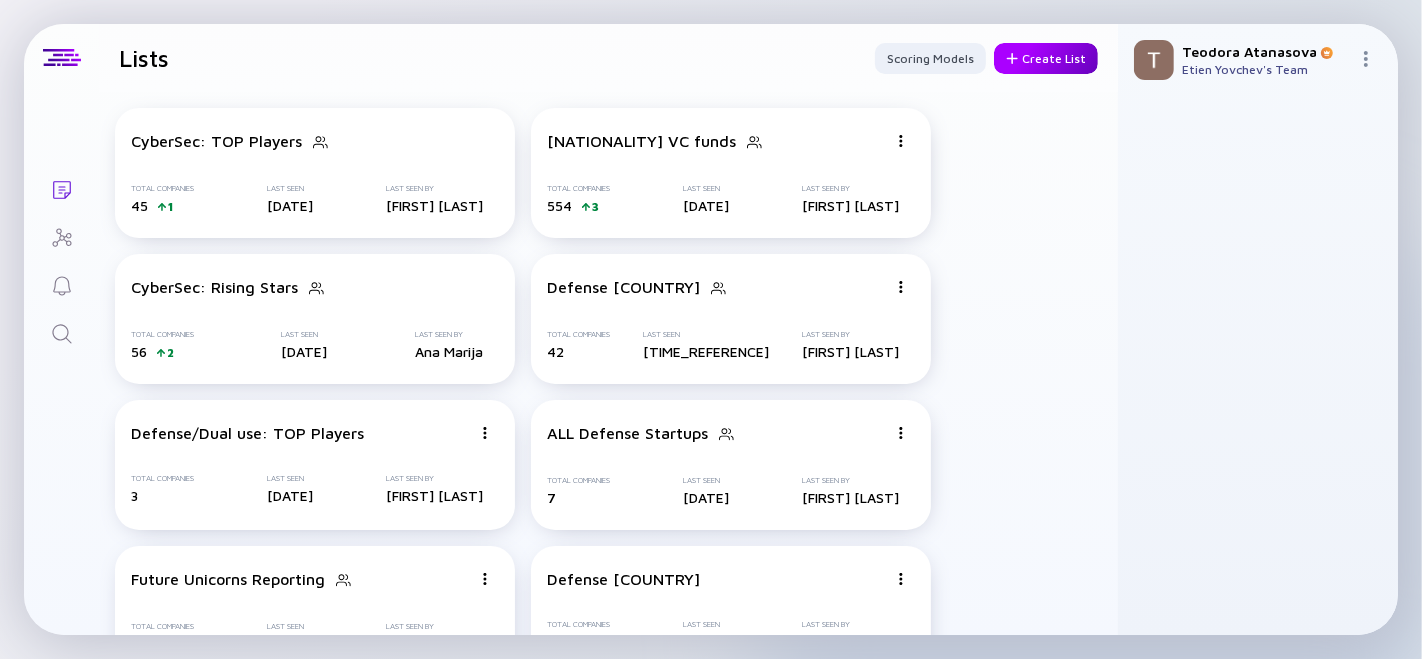 click on "Create List" at bounding box center (1046, 58) 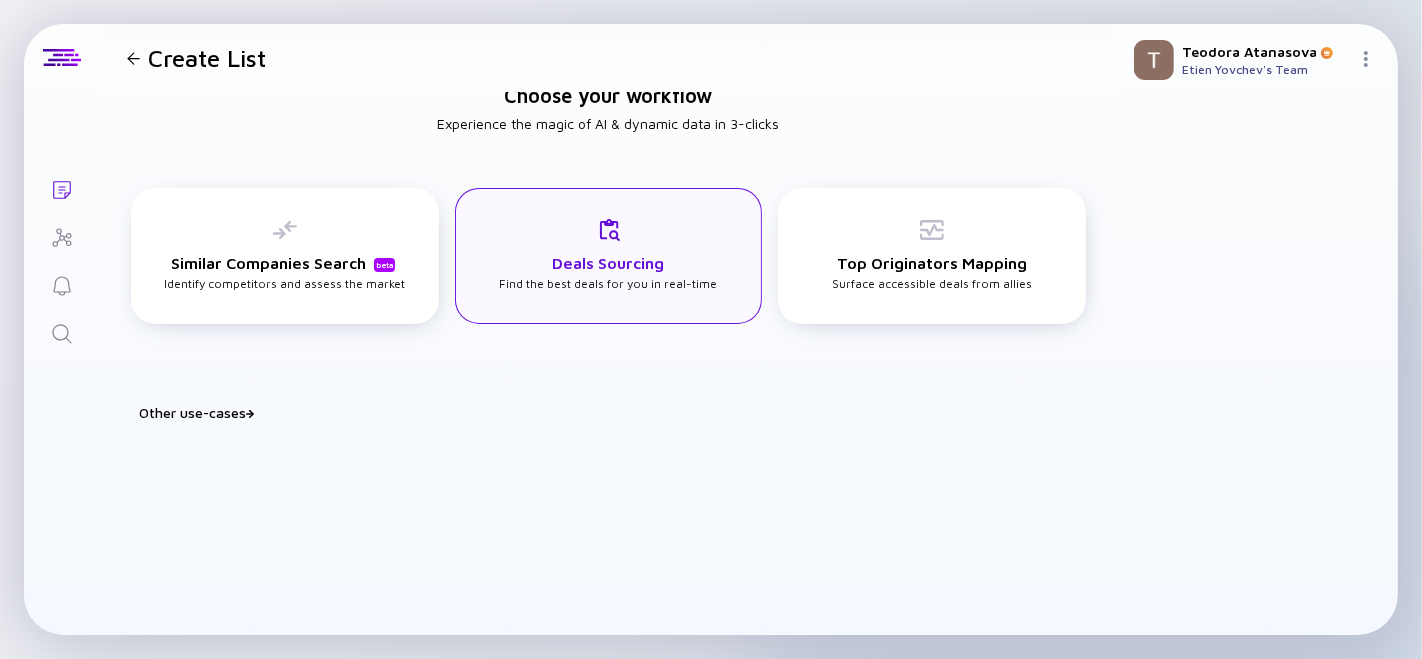 click on "Deals Sourcing Find the best deals for you in real-time" at bounding box center (609, 254) 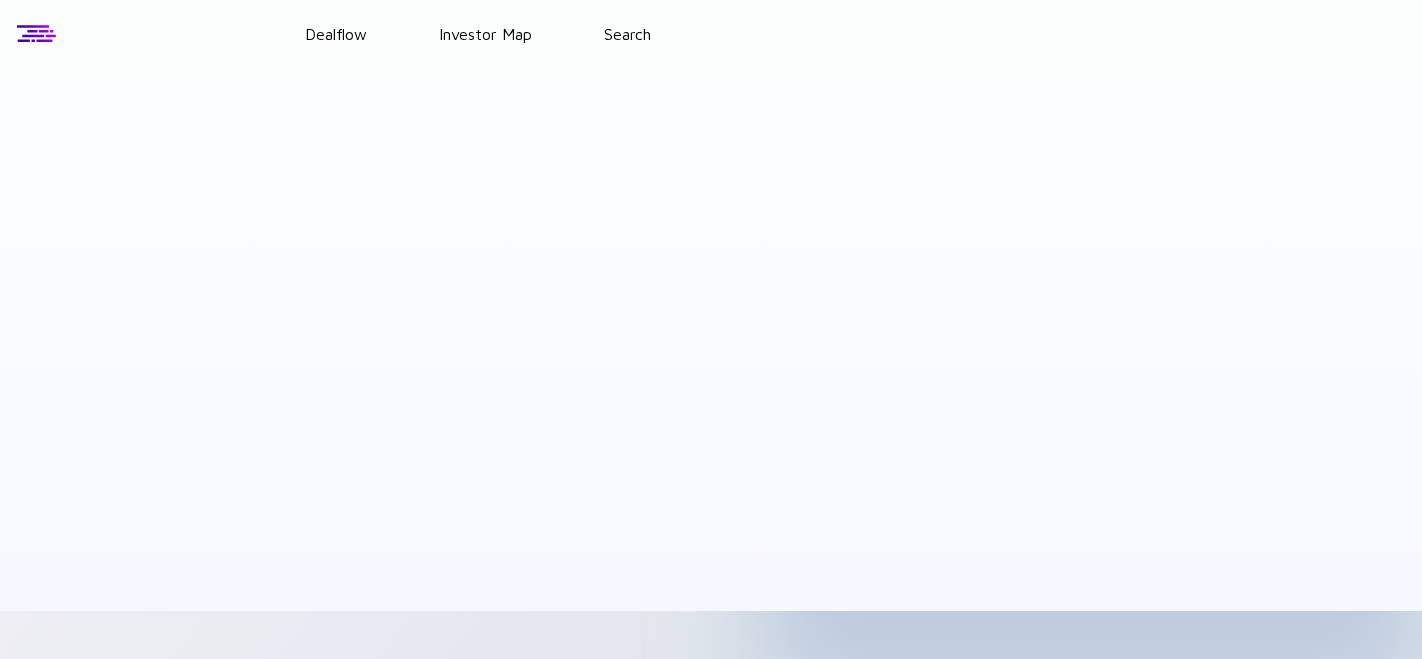 scroll, scrollTop: 0, scrollLeft: 0, axis: both 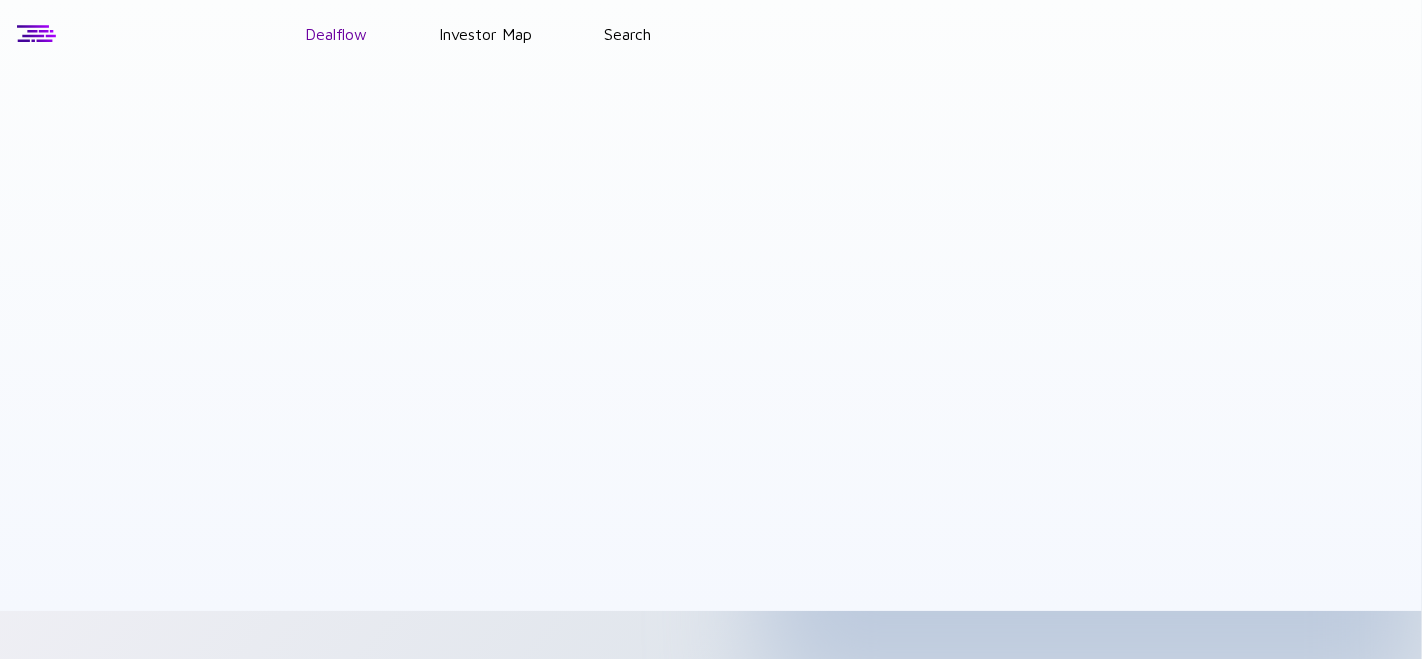click on "Dealflow" at bounding box center (336, 34) 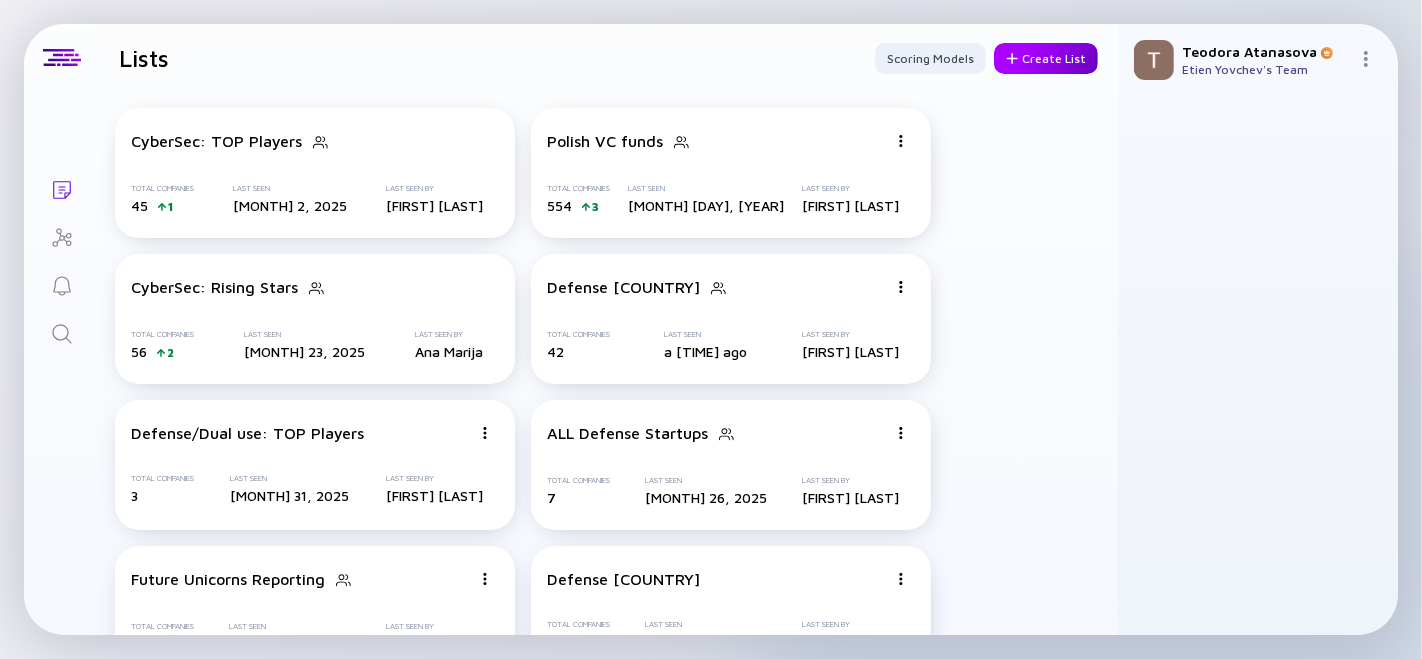 click on "Create List" at bounding box center [1046, 58] 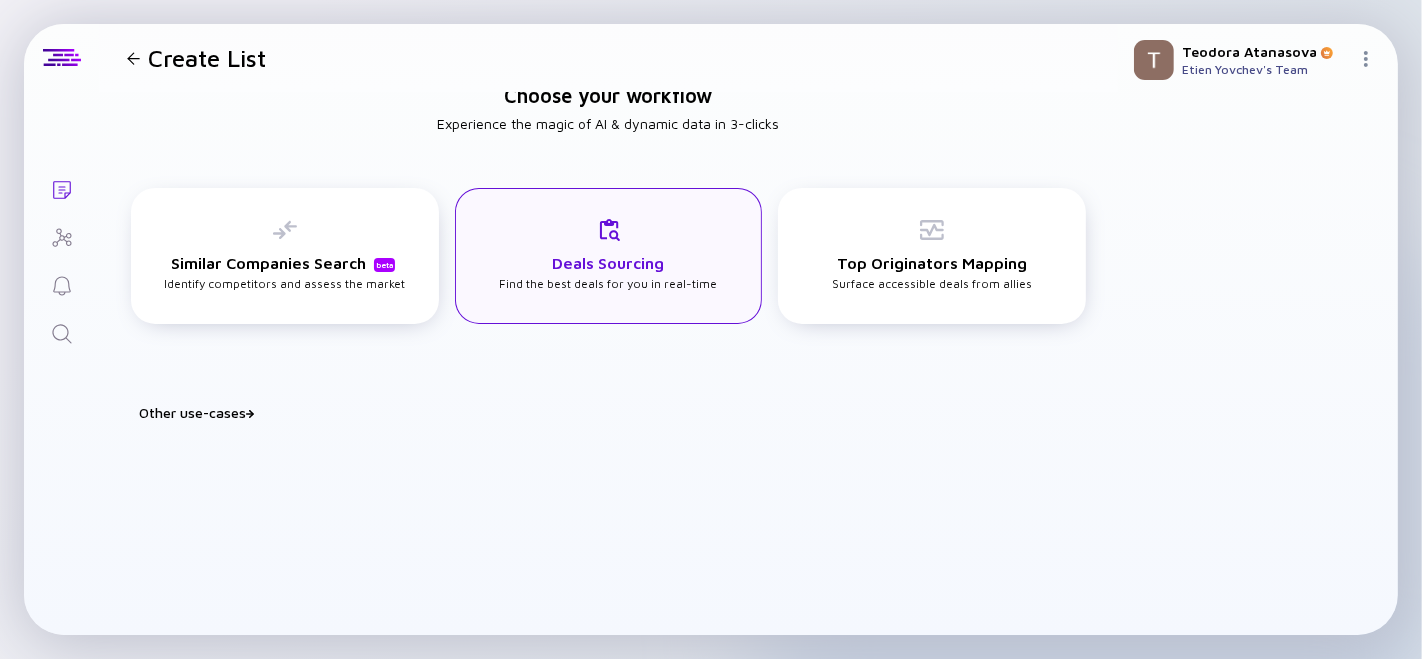 click on "Deals Sourcing" at bounding box center (609, 263) 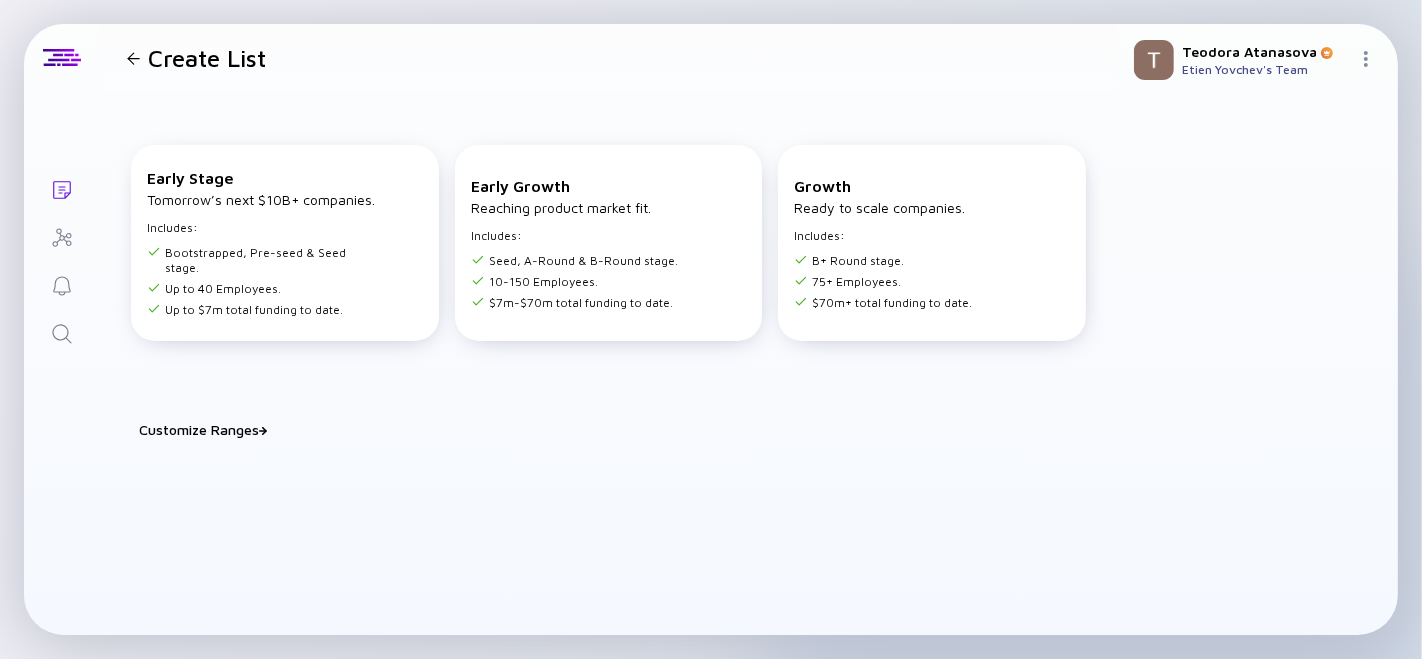 click on "Customize Ranges" at bounding box center [620, 429] 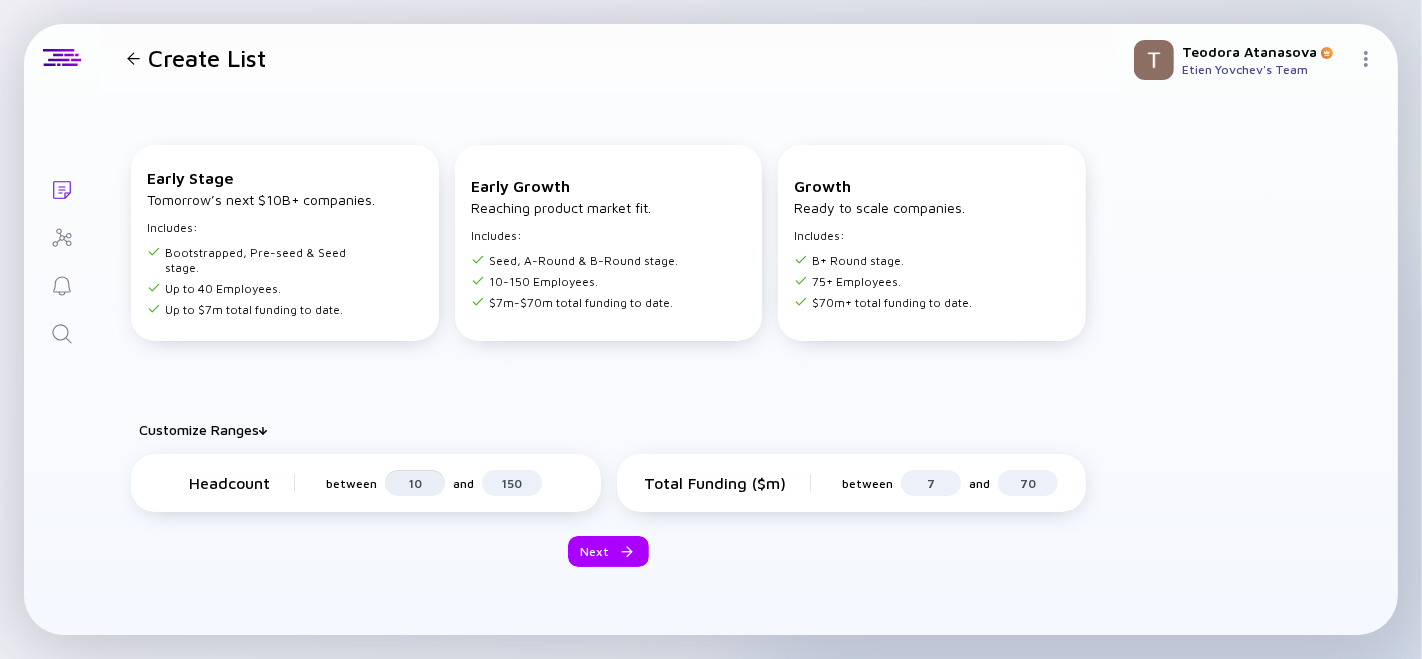 drag, startPoint x: 406, startPoint y: 469, endPoint x: 425, endPoint y: 469, distance: 19 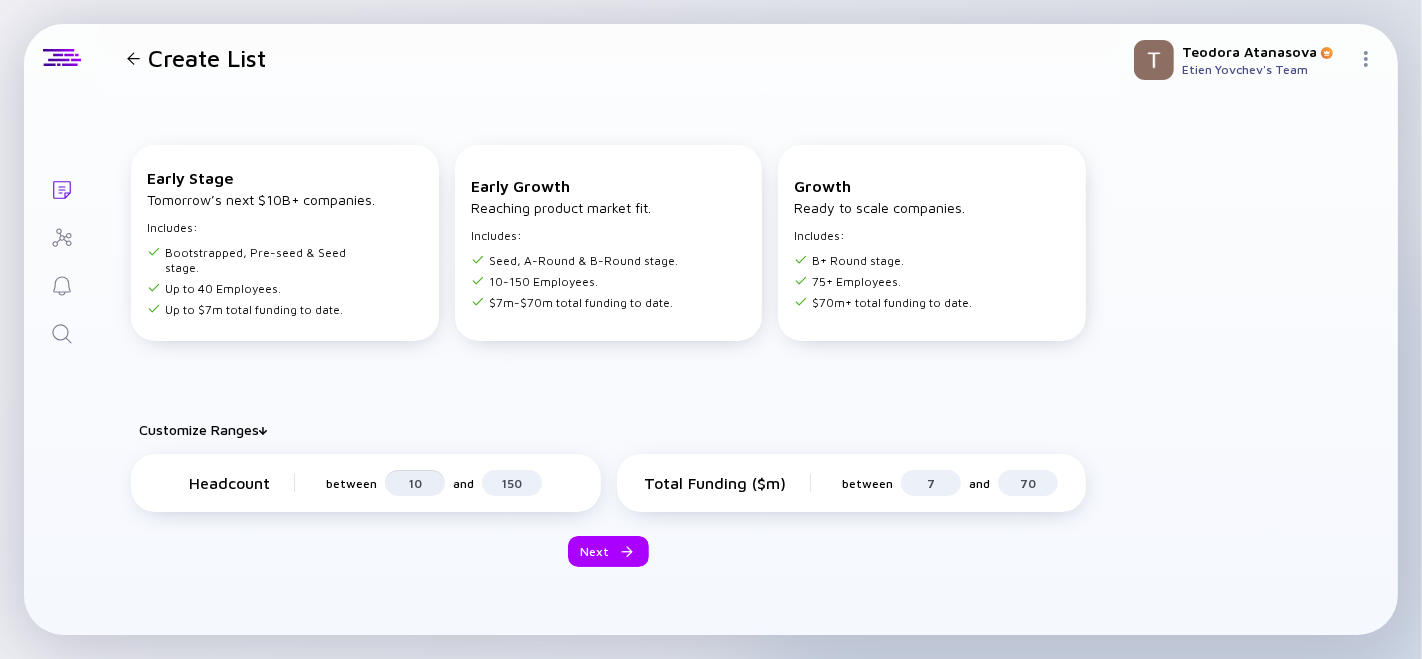 click on "10" at bounding box center [415, 483] 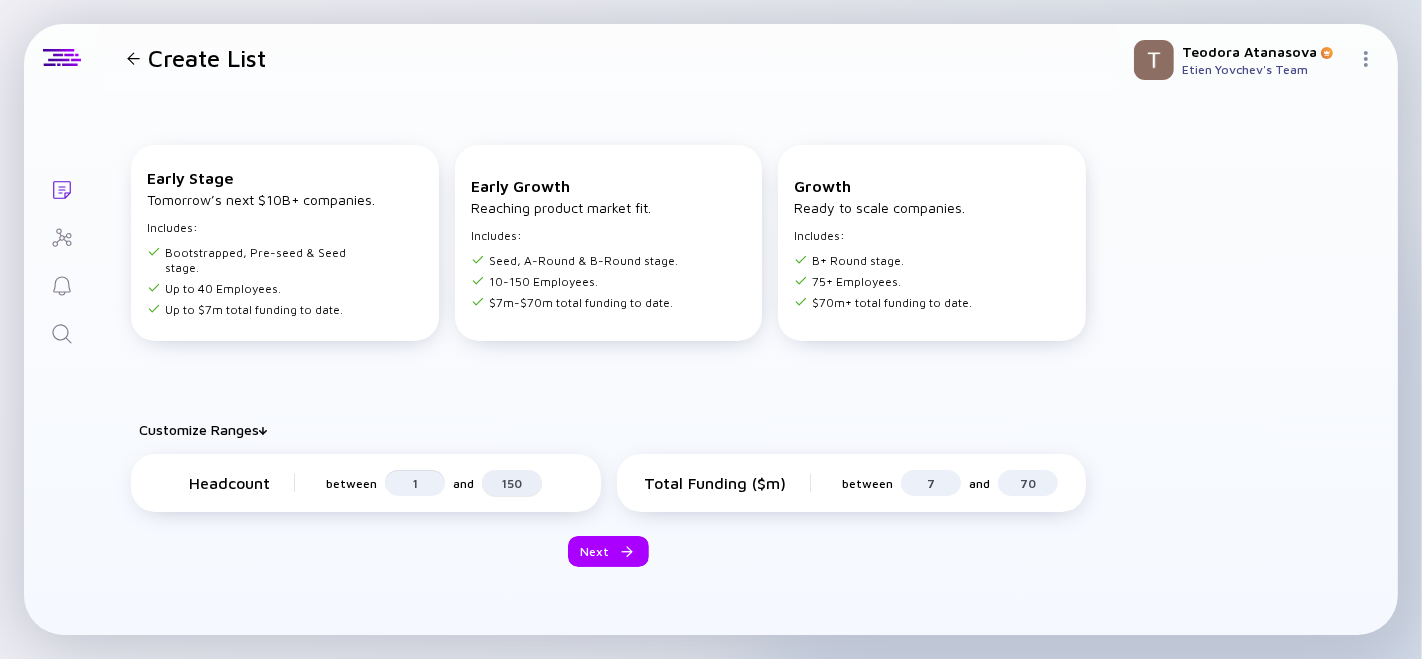 type on "1" 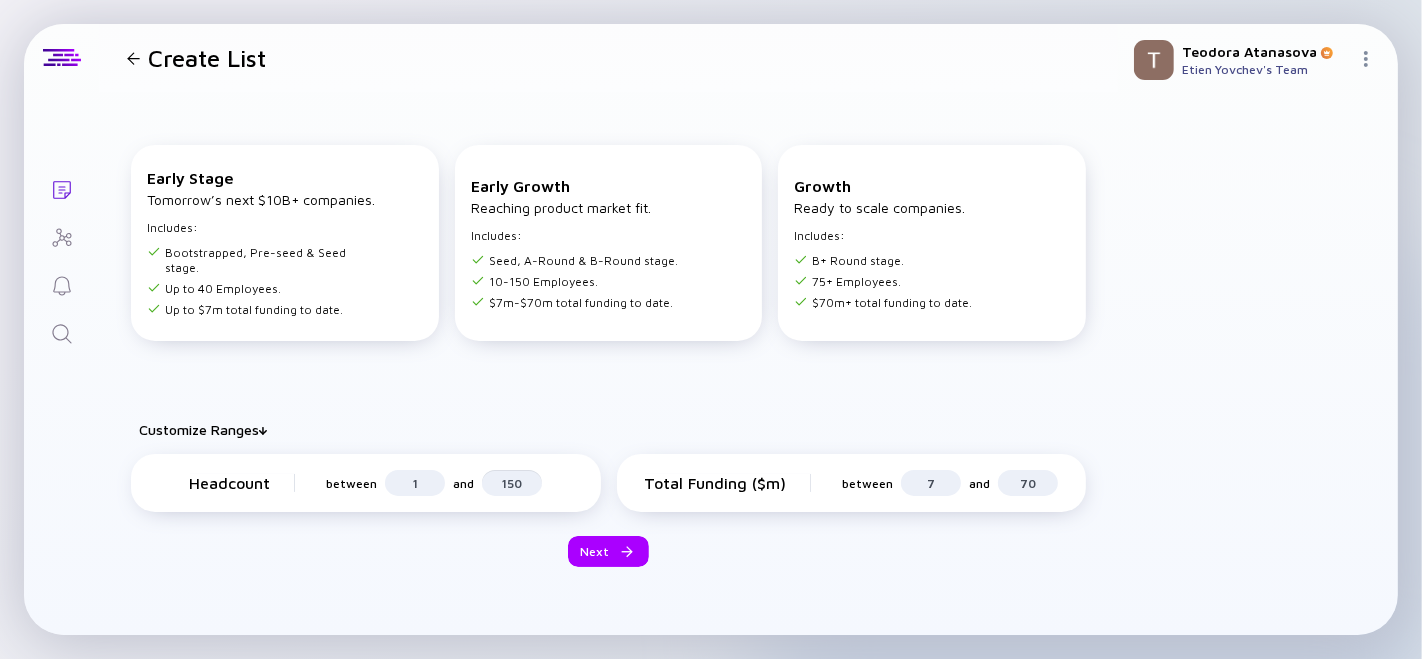 drag, startPoint x: 528, startPoint y: 473, endPoint x: 527, endPoint y: 491, distance: 18.027756 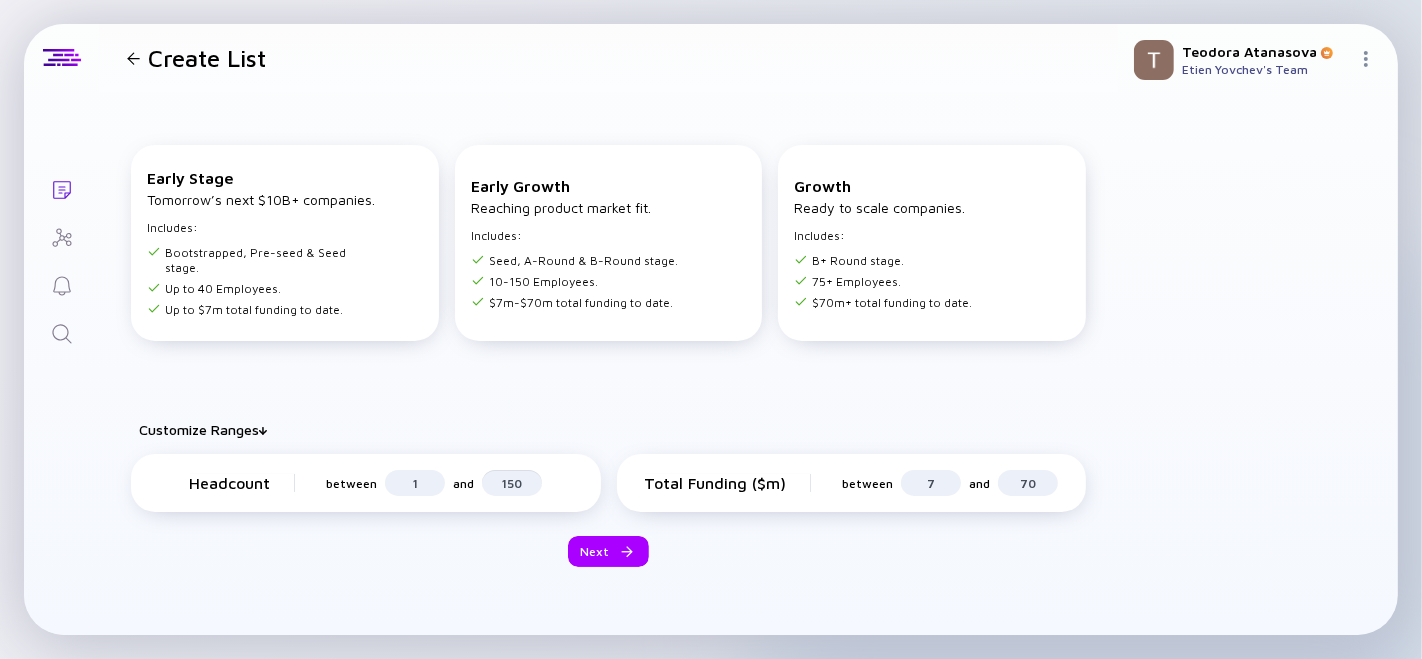 click on "Headcount between 1 and 150" at bounding box center (366, 483) 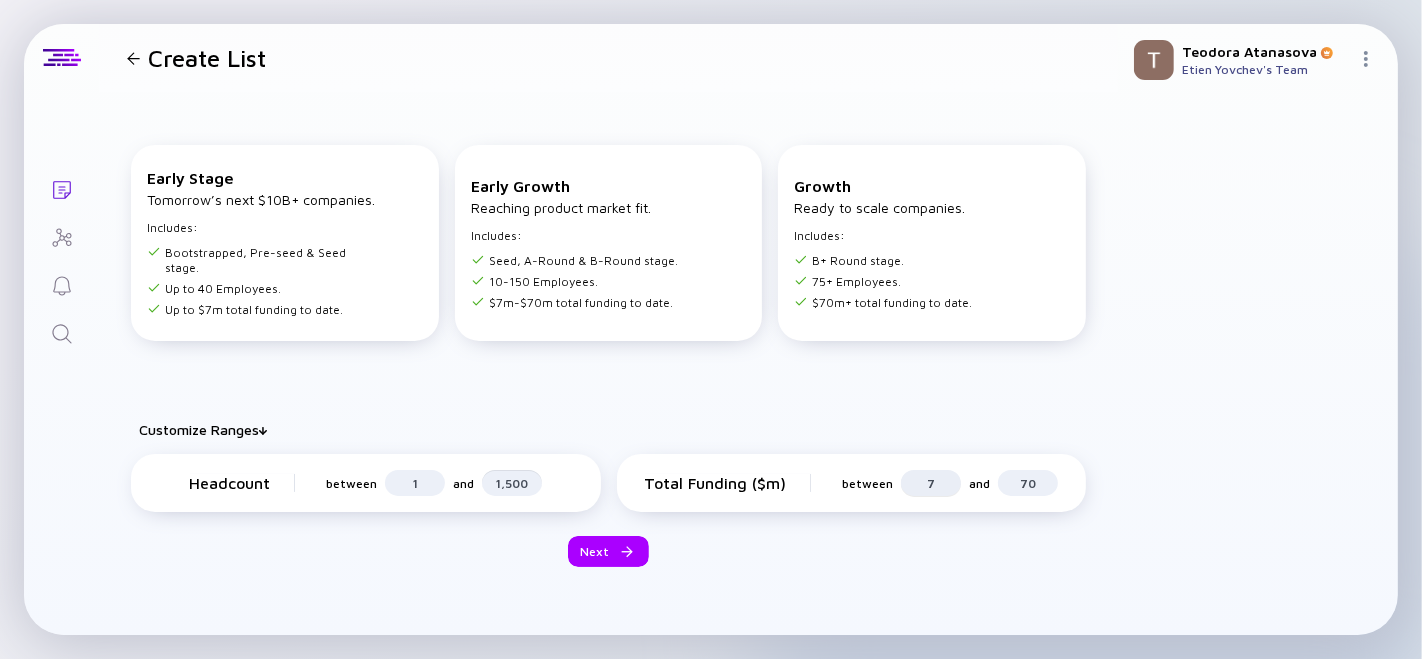 type on "1,500" 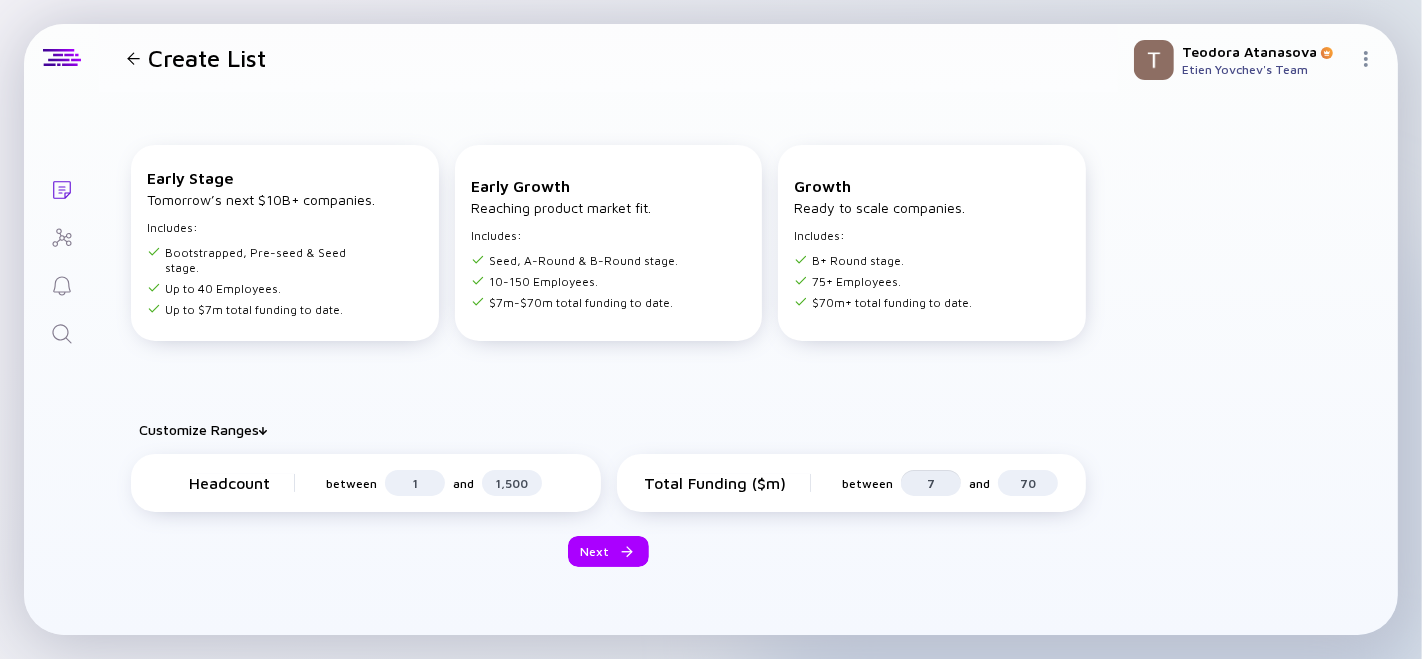 drag, startPoint x: 943, startPoint y: 467, endPoint x: 912, endPoint y: 465, distance: 31.06445 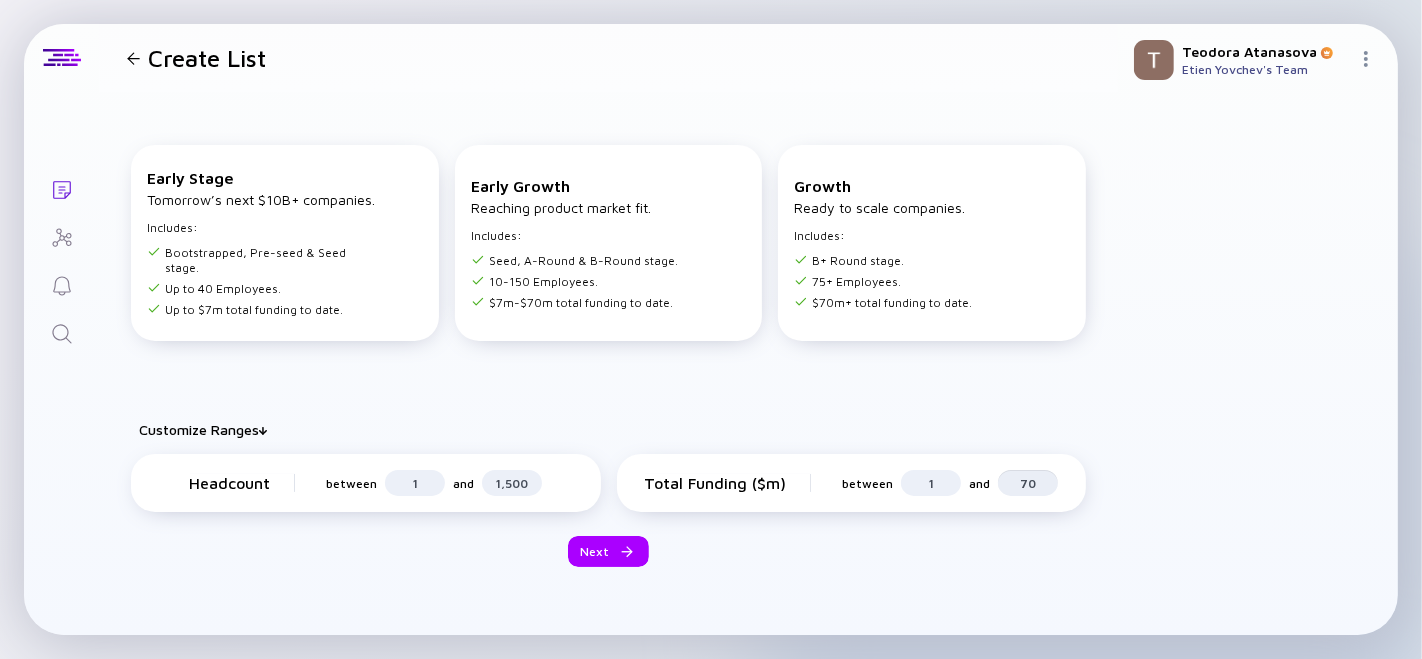 click on "70" at bounding box center [1028, 483] 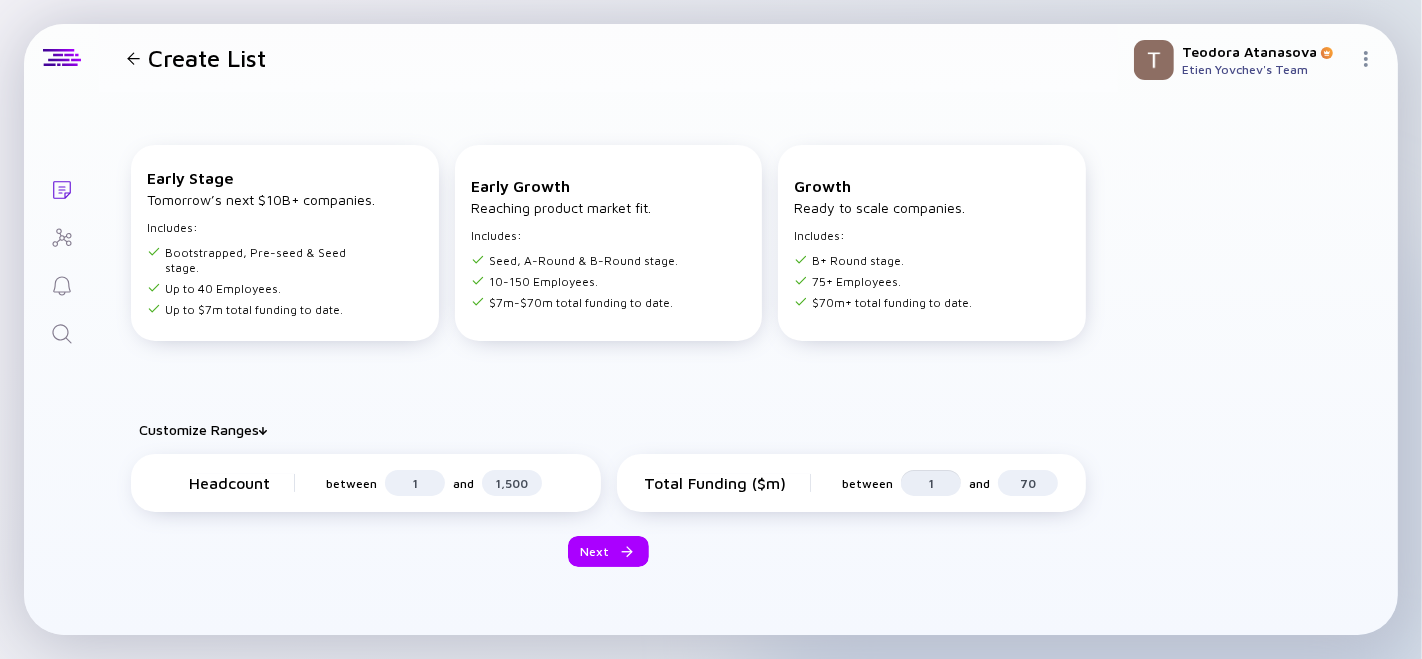 click on "1" at bounding box center (931, 483) 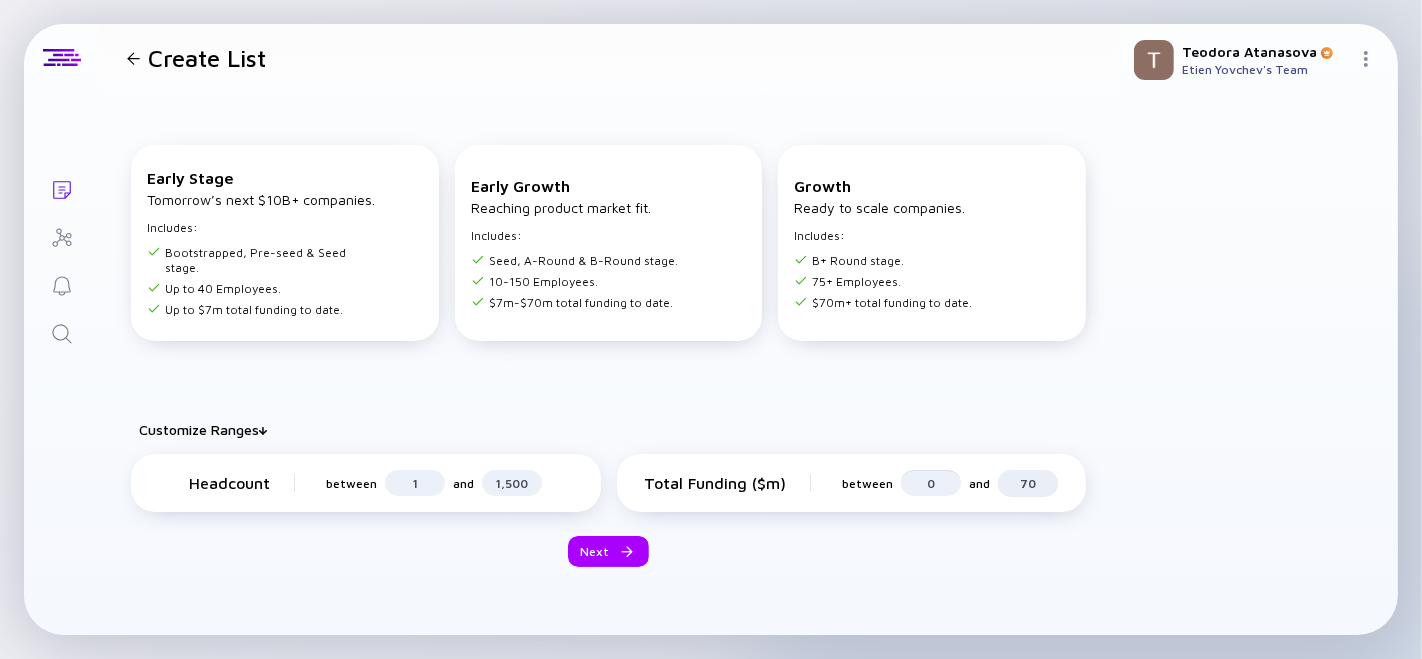 type on "0" 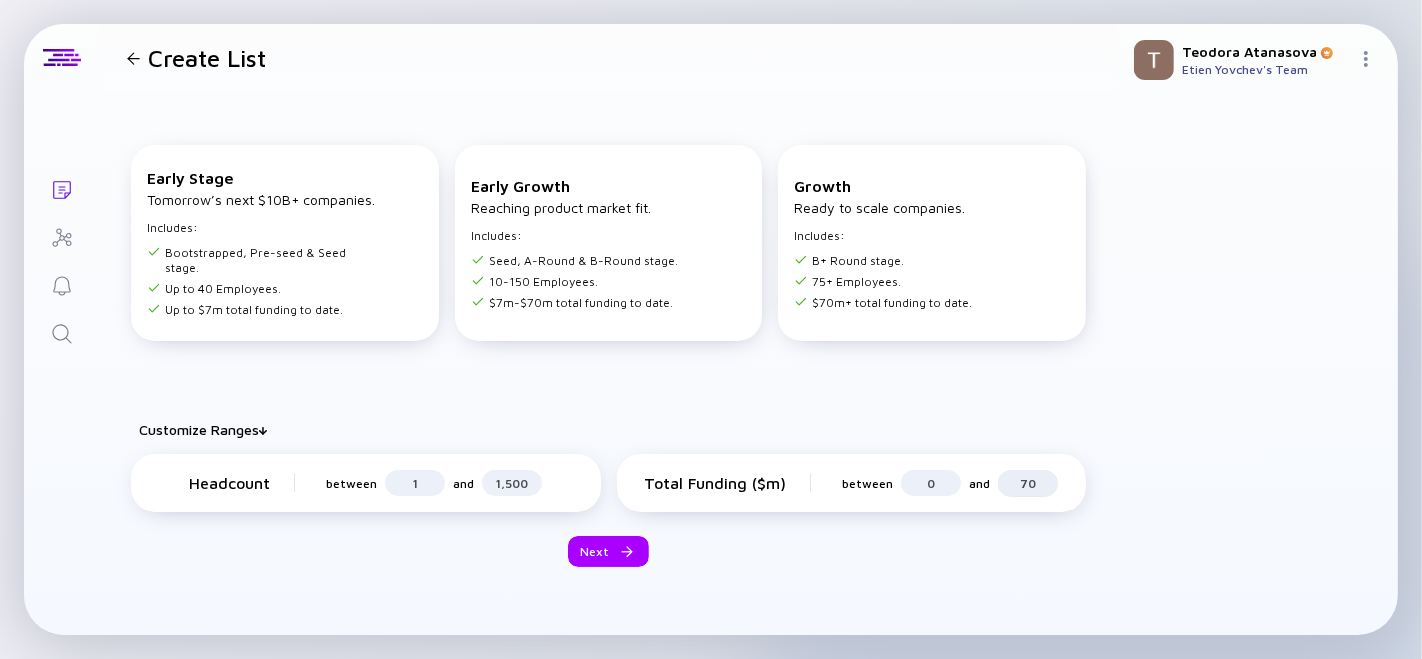 click on "70" at bounding box center [1028, 483] 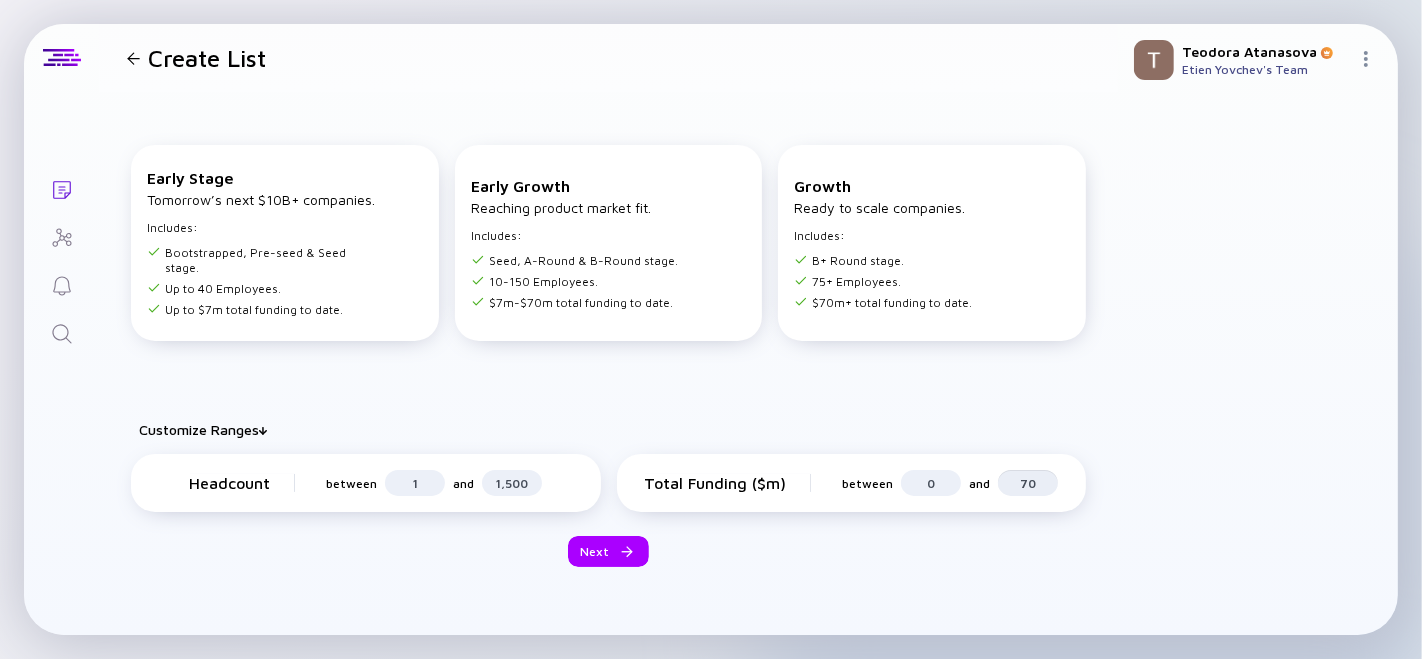 click on "70" at bounding box center (1028, 483) 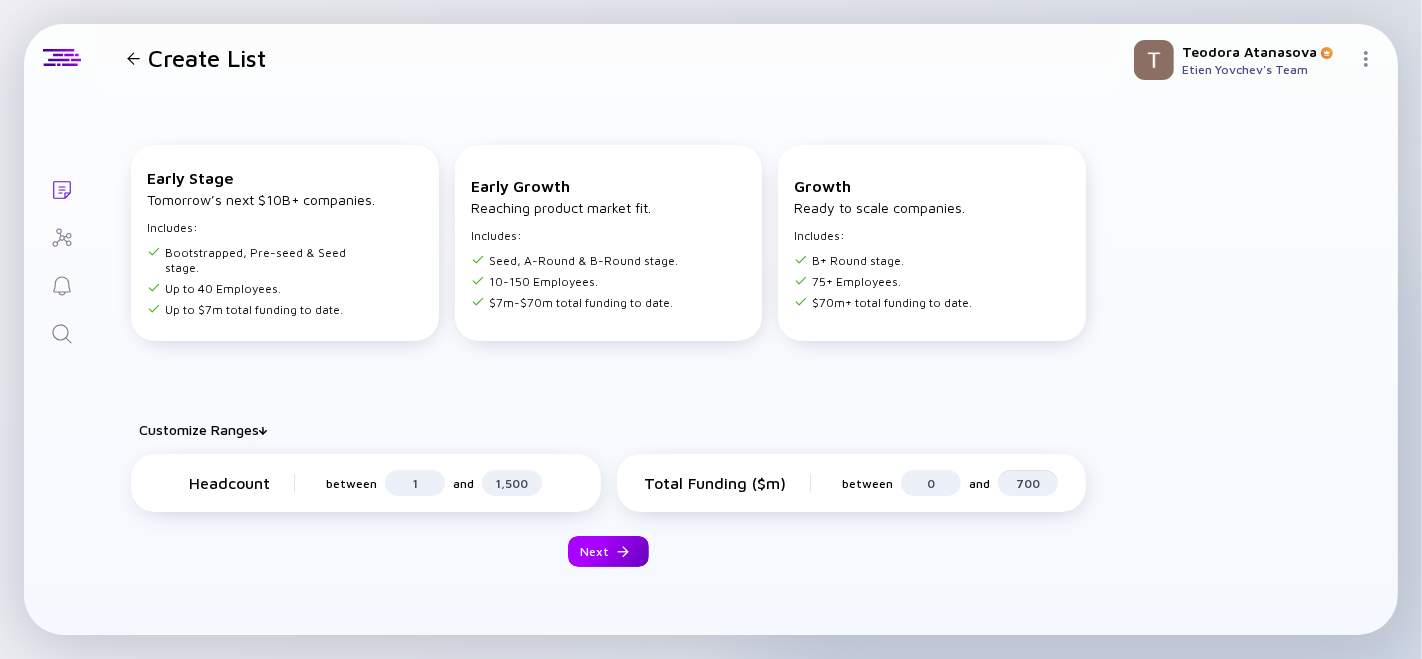 type on "700" 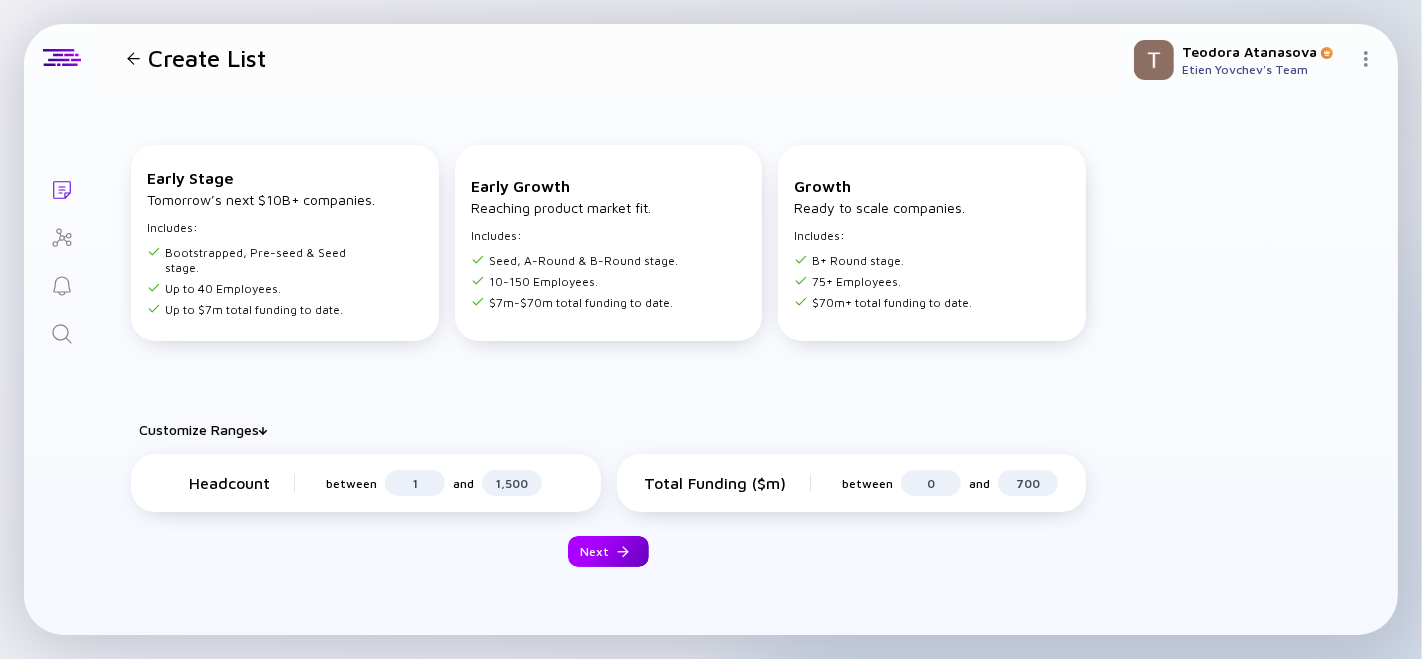 click on "Next" at bounding box center [608, 551] 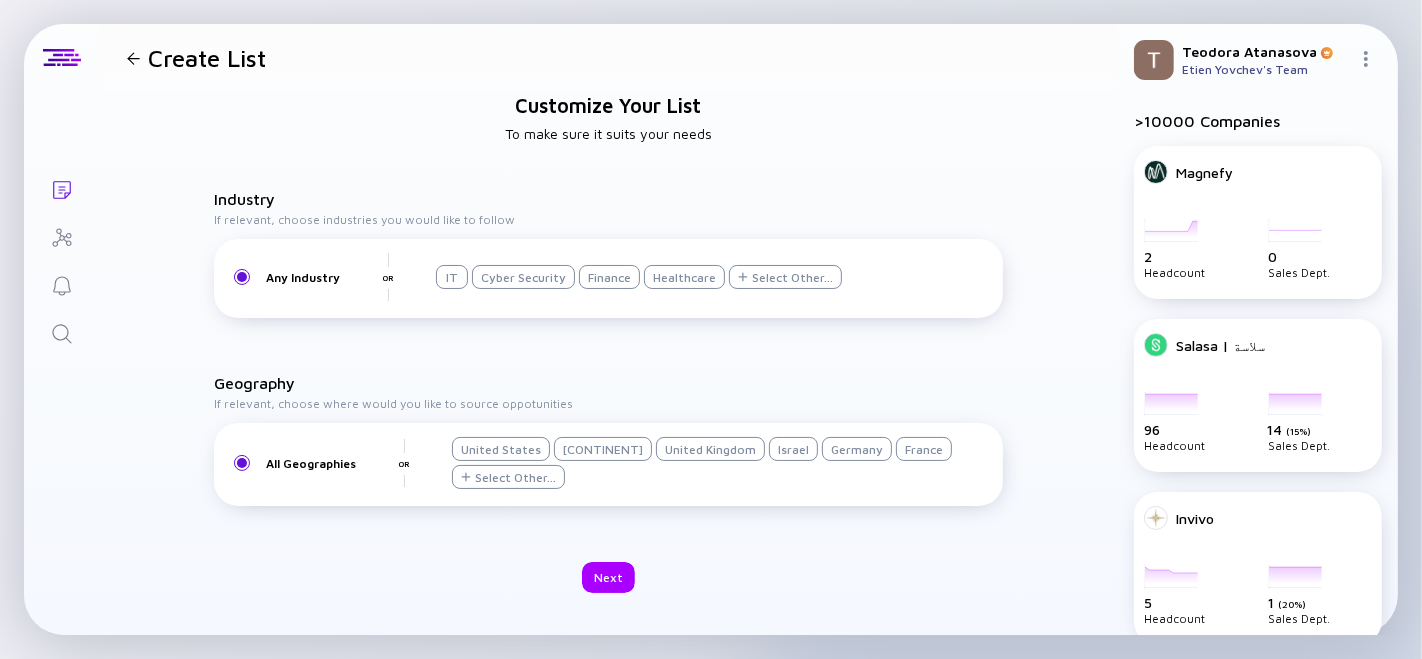 click on "Select Other..." at bounding box center [792, 277] 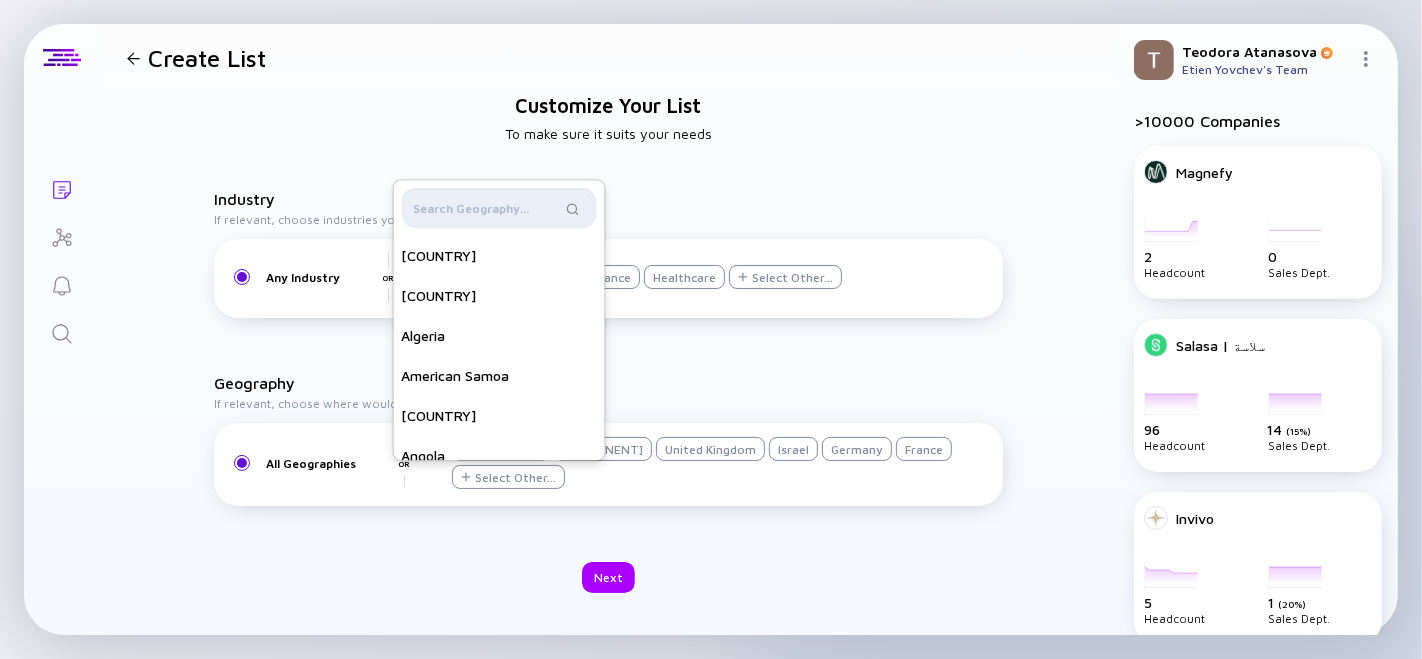 click at bounding box center [487, 208] 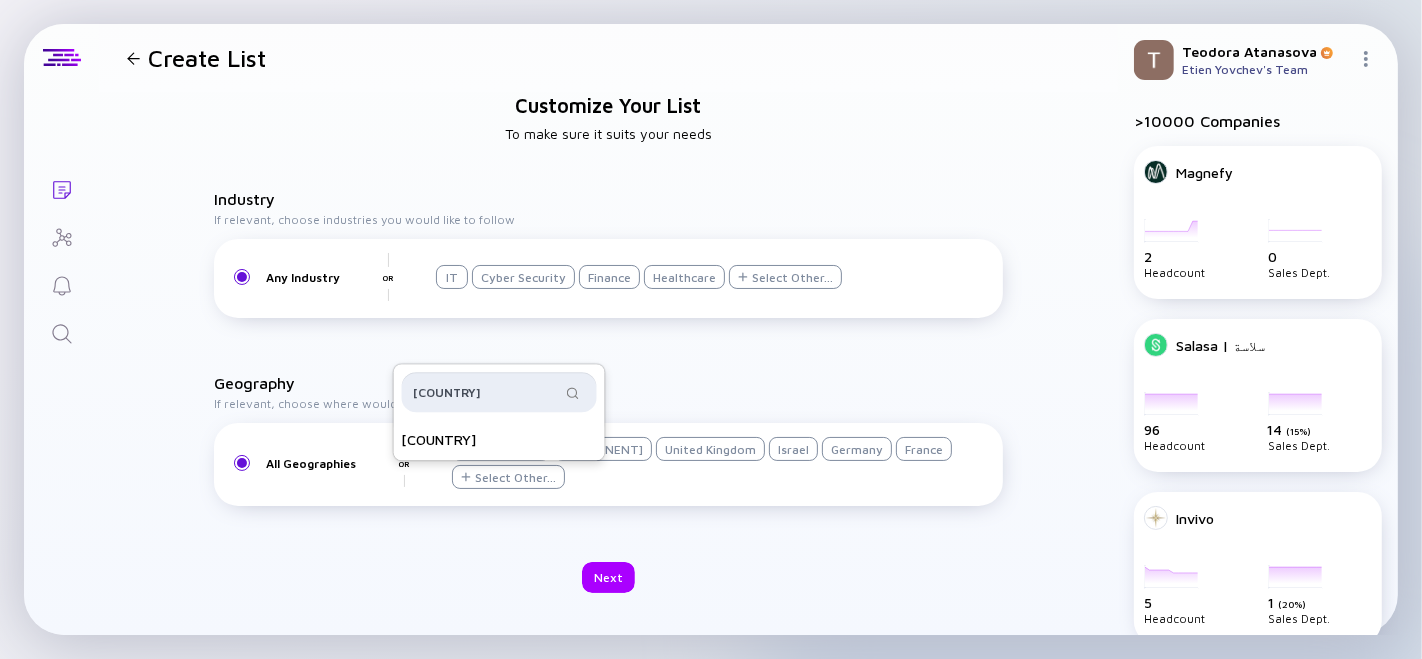 type on "C" 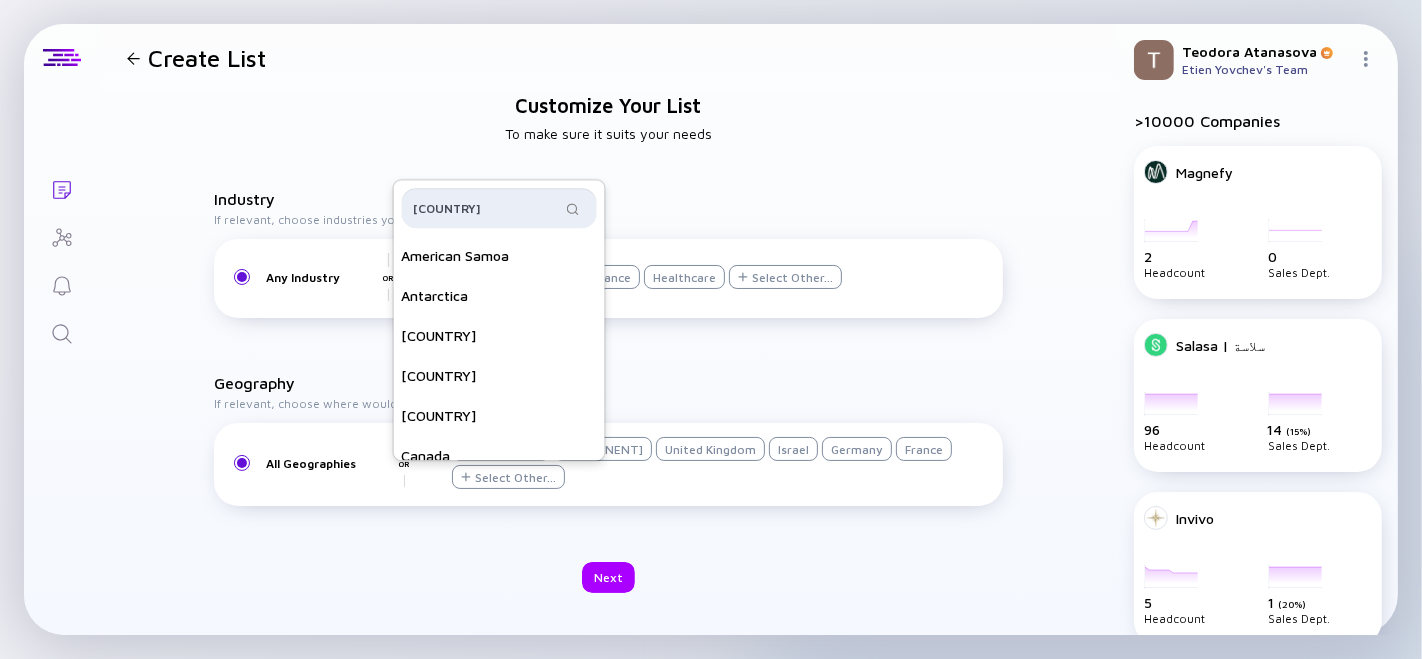 type on "C" 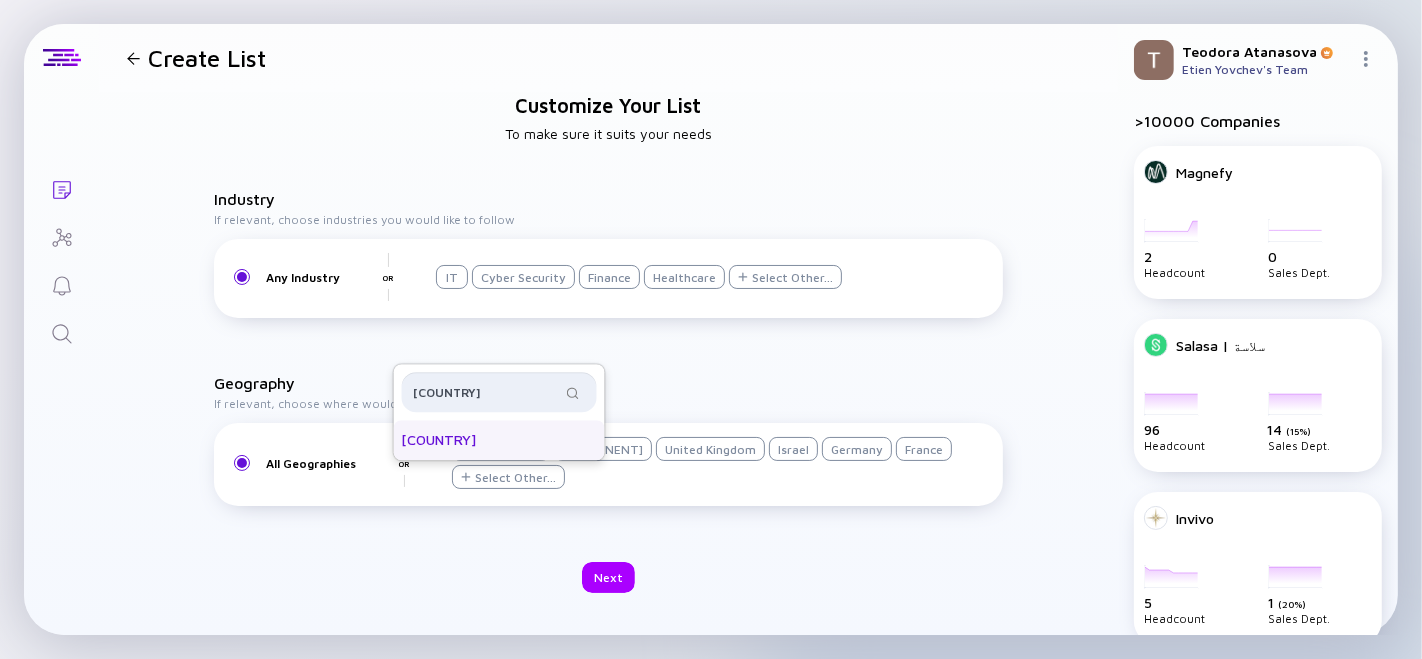 type on "[COUNTRY]" 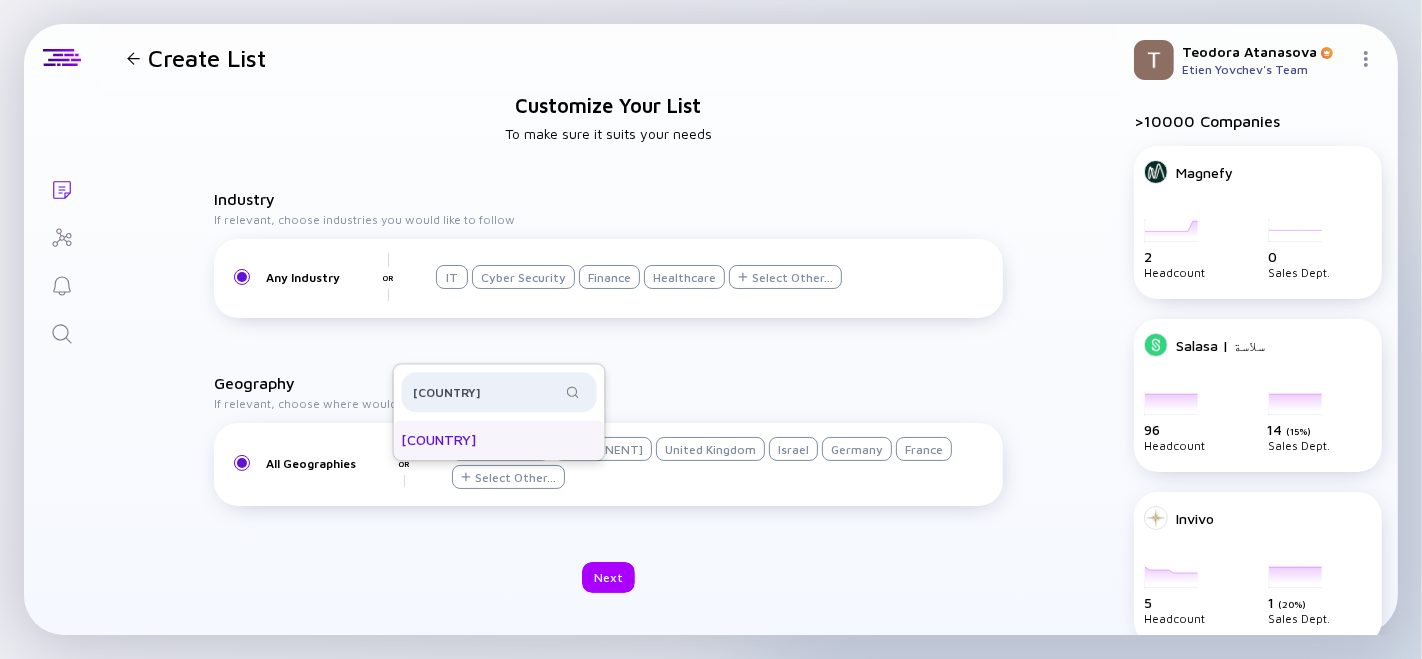 click on "[COUNTRY]" at bounding box center (498, 440) 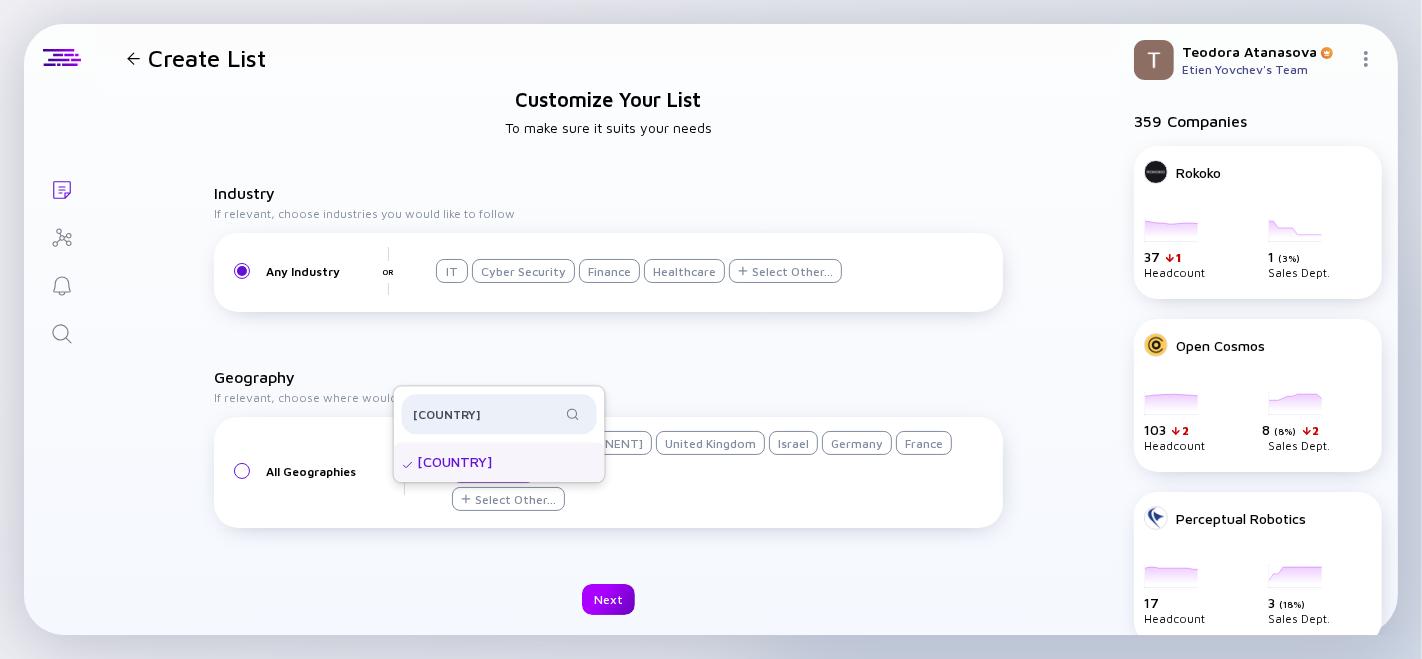 click on "Next" at bounding box center [608, 599] 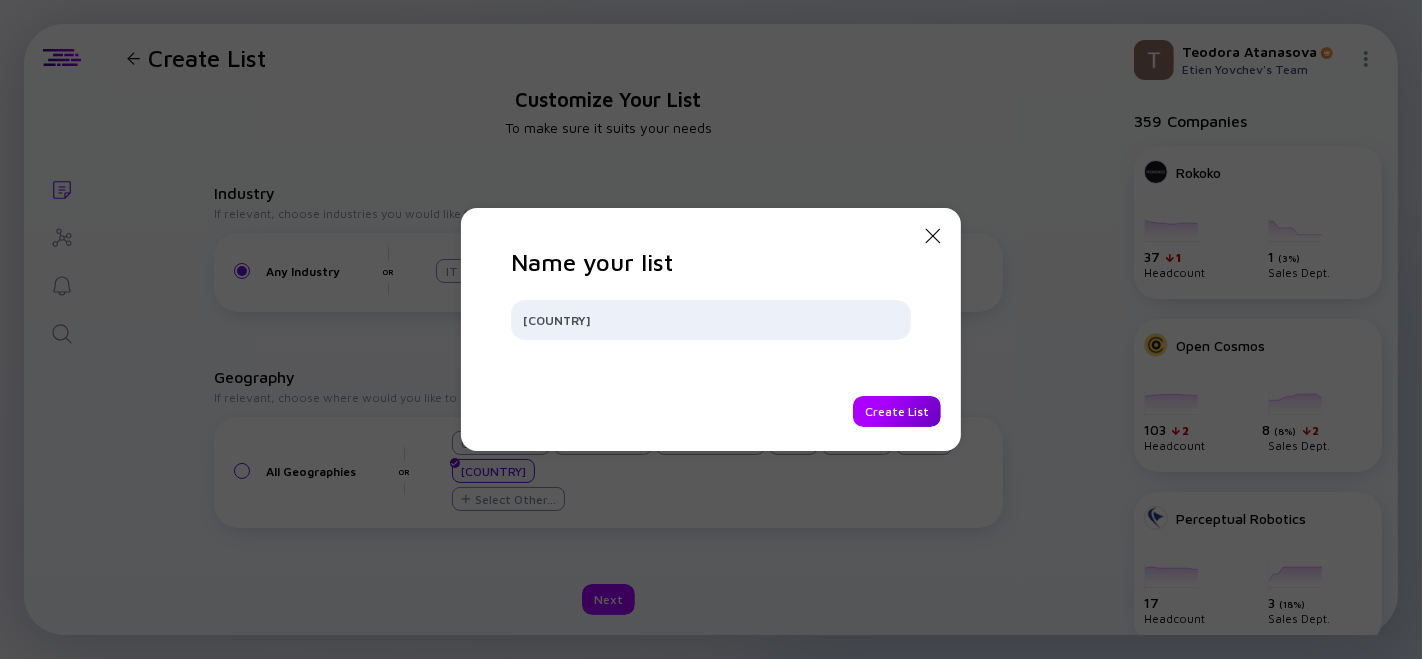 type on "Greek companies" 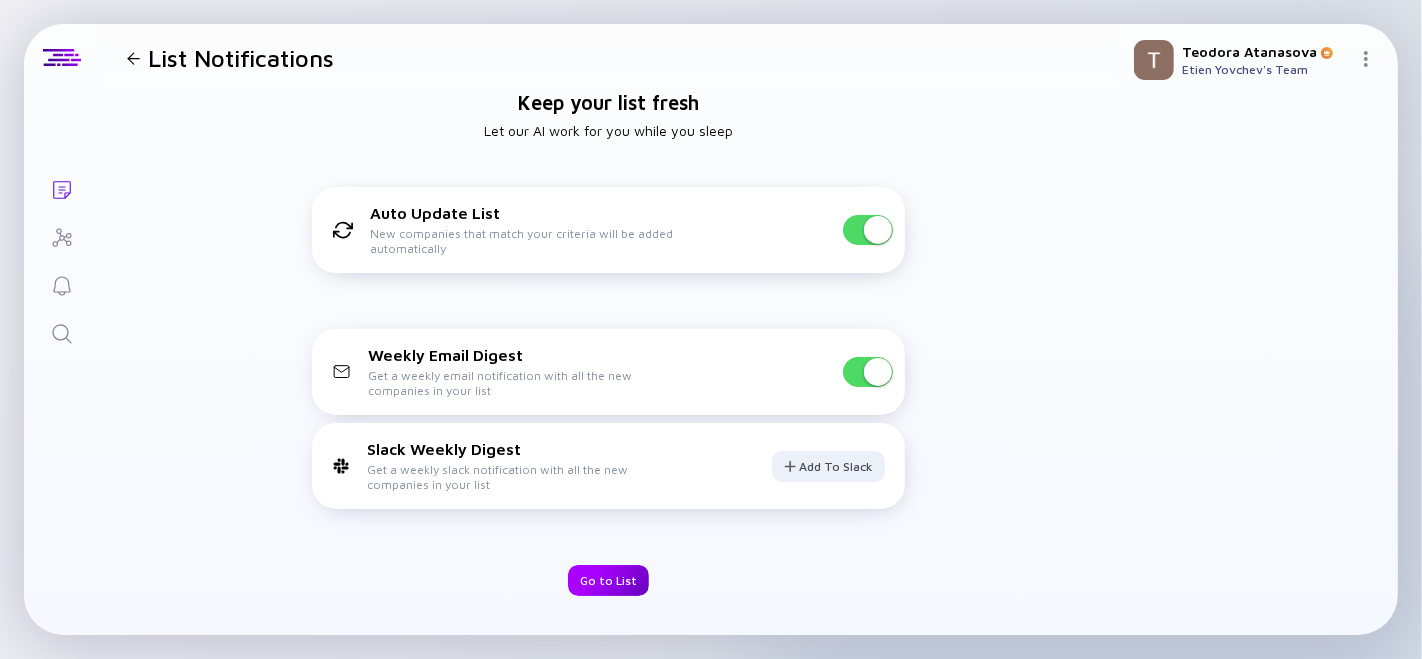 click on "Go to List" at bounding box center [608, 580] 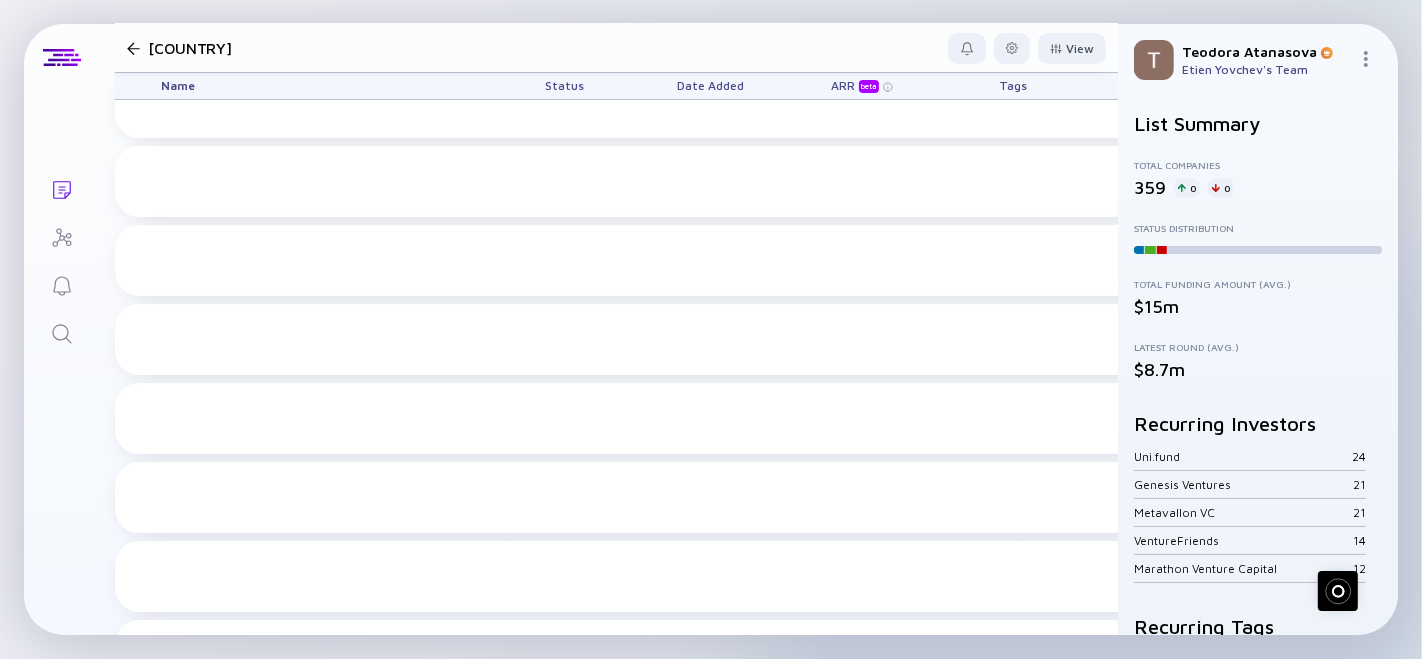 scroll, scrollTop: 6980, scrollLeft: 0, axis: vertical 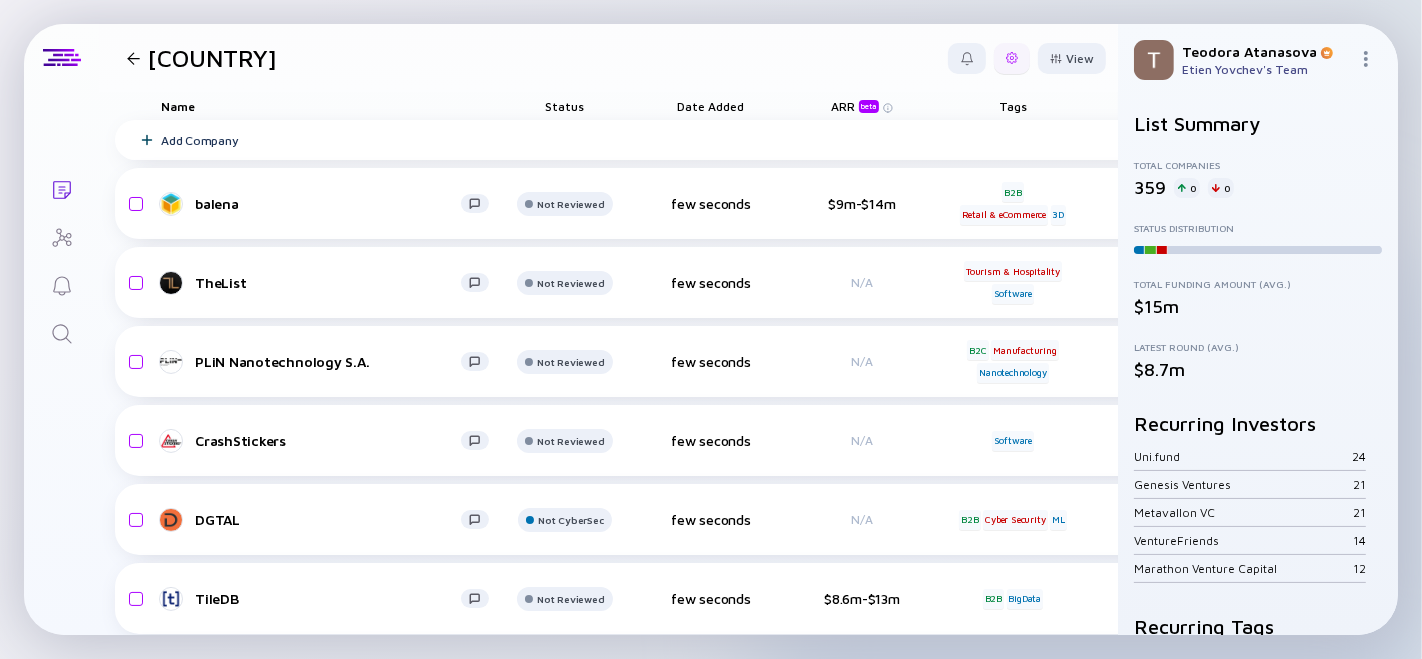 click at bounding box center [1012, 58] 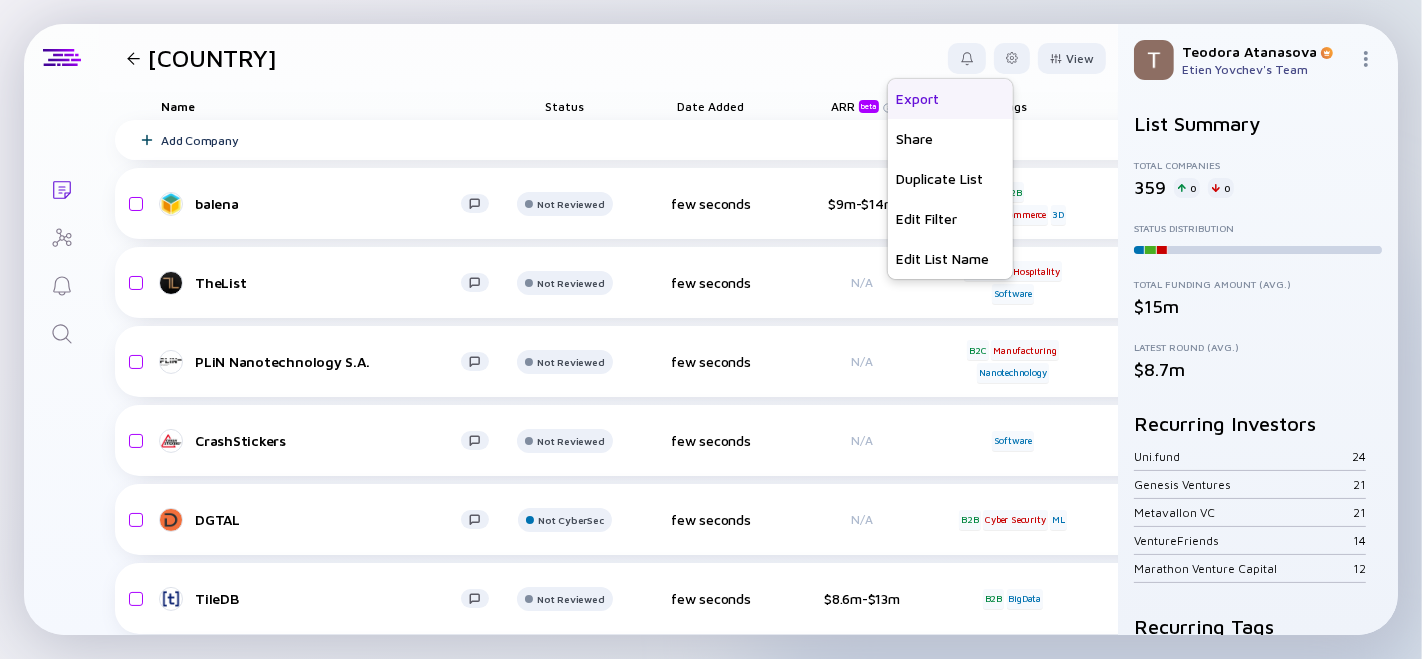 click on "Export" at bounding box center [950, 99] 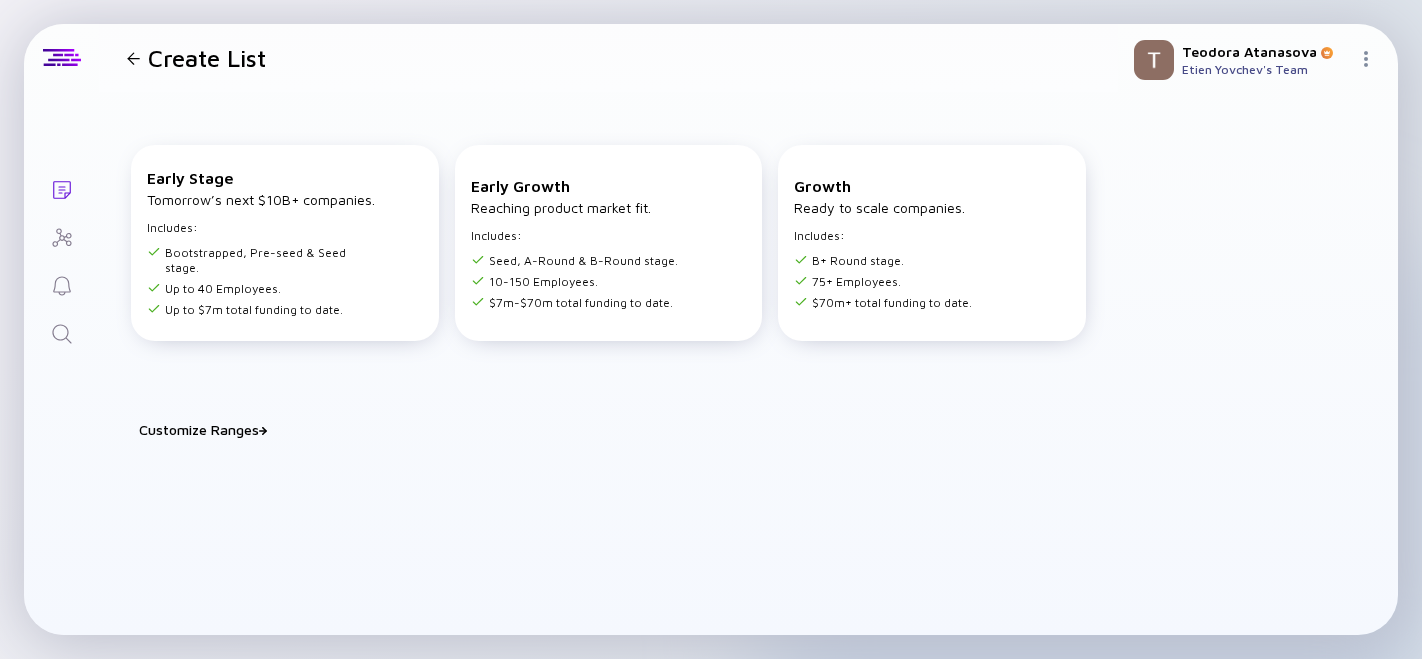 scroll, scrollTop: 0, scrollLeft: 0, axis: both 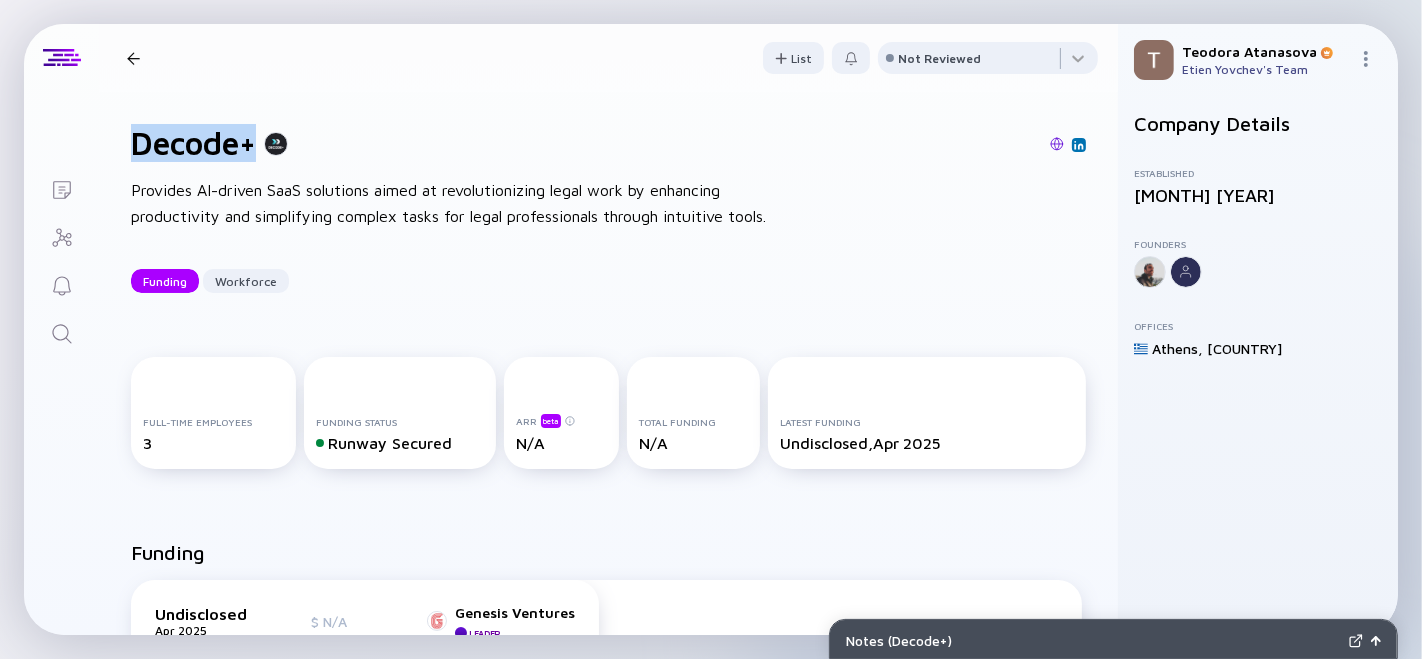 drag, startPoint x: 185, startPoint y: 128, endPoint x: 248, endPoint y: 136, distance: 63.505905 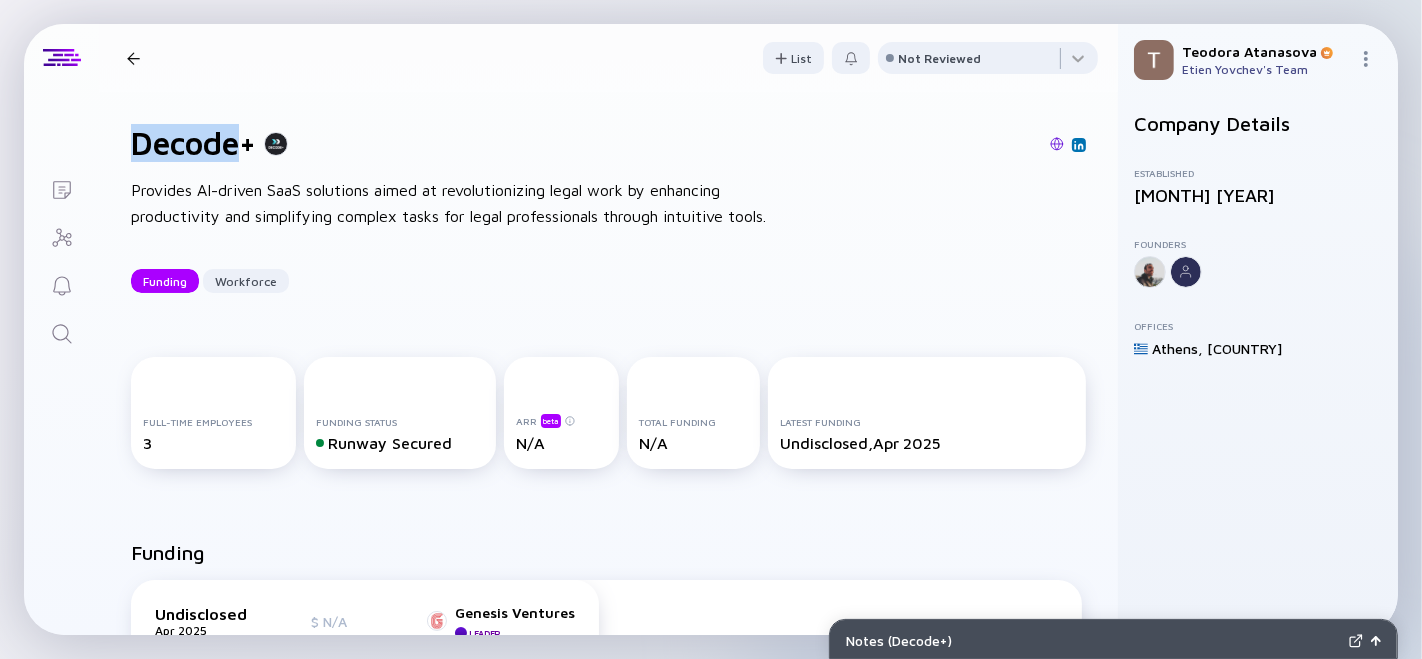 copy on "Decode" 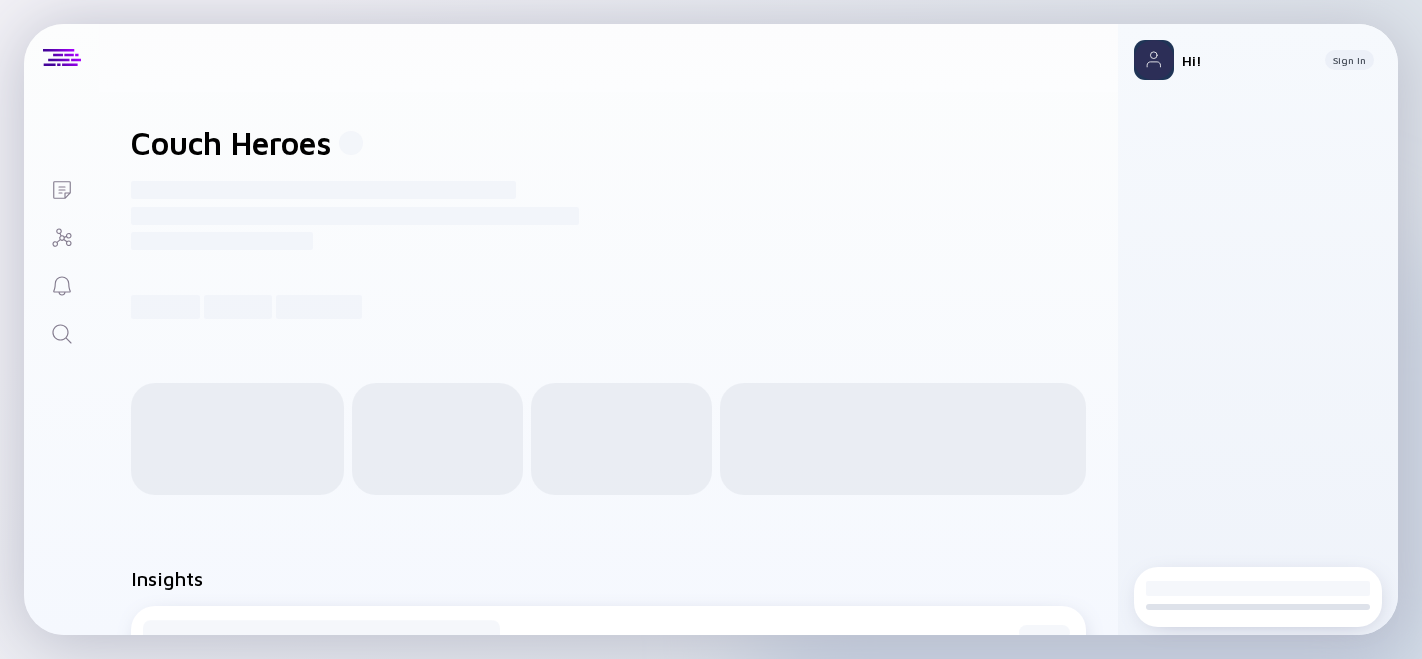 scroll, scrollTop: 0, scrollLeft: 0, axis: both 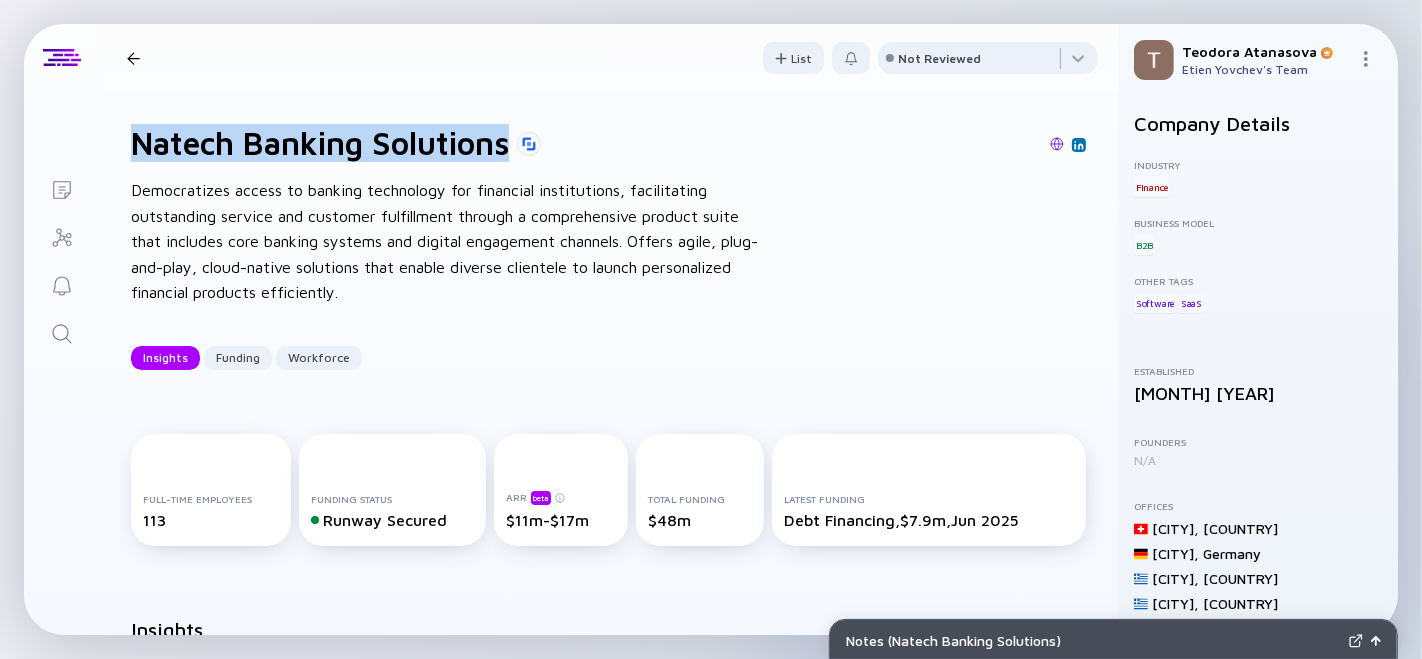 drag, startPoint x: 134, startPoint y: 135, endPoint x: 826, endPoint y: 0, distance: 705.0454 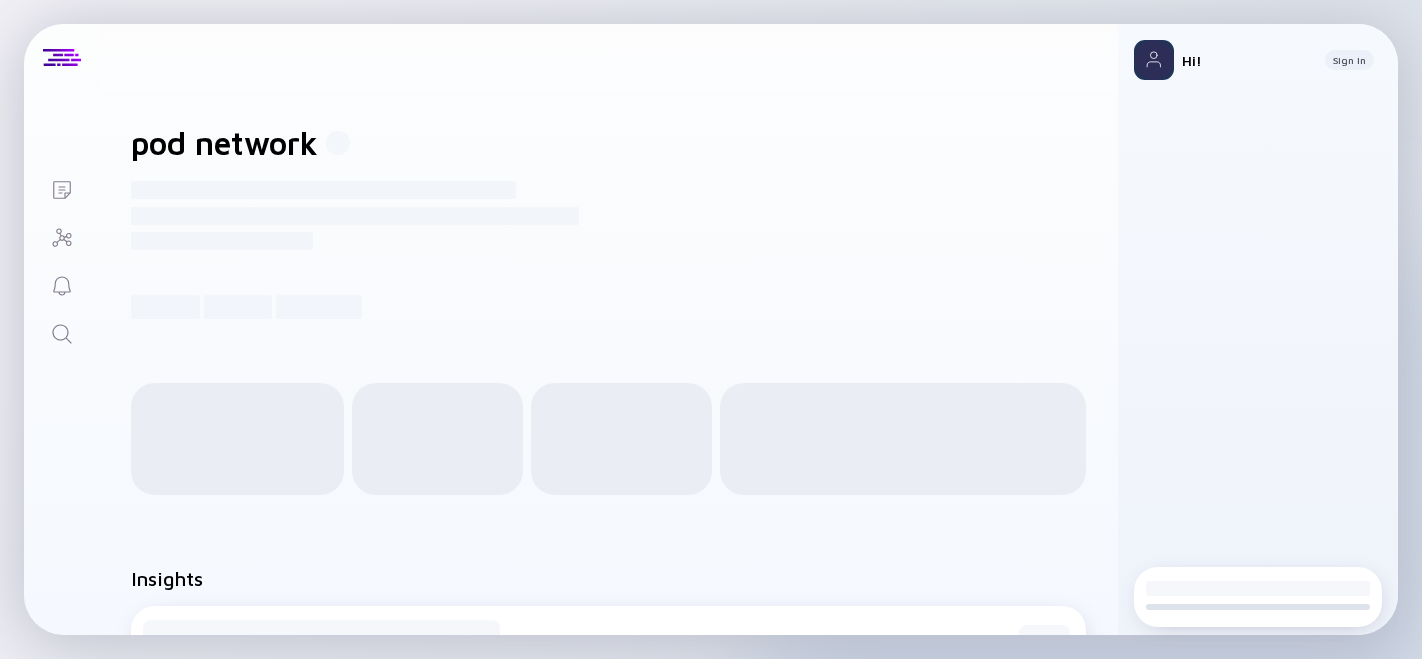 scroll, scrollTop: 0, scrollLeft: 0, axis: both 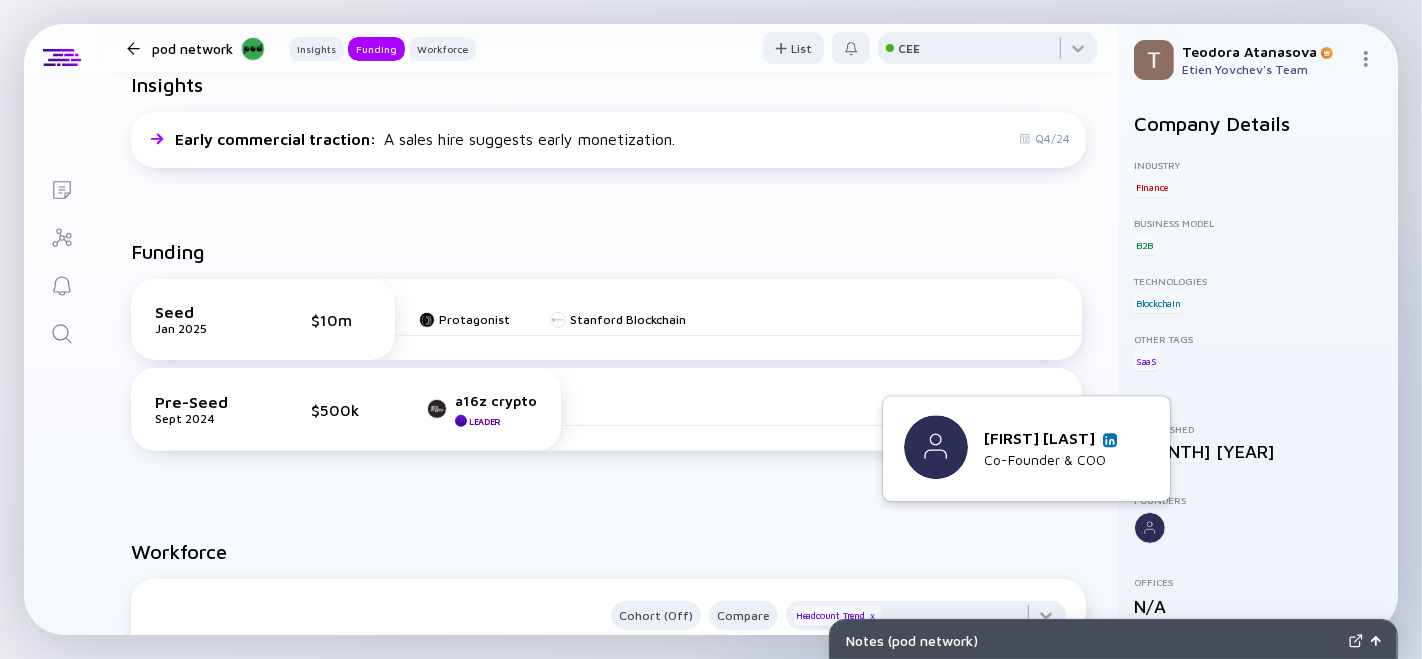 click at bounding box center [1110, 440] 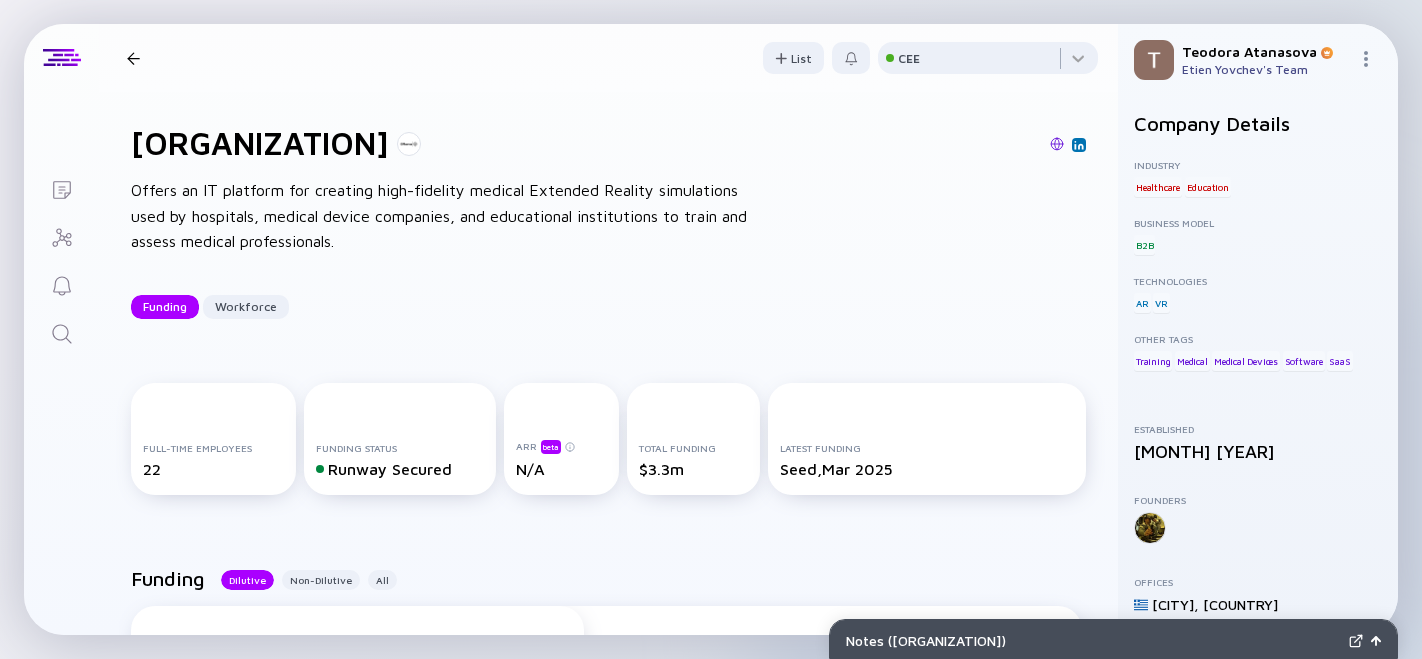 scroll, scrollTop: 0, scrollLeft: 0, axis: both 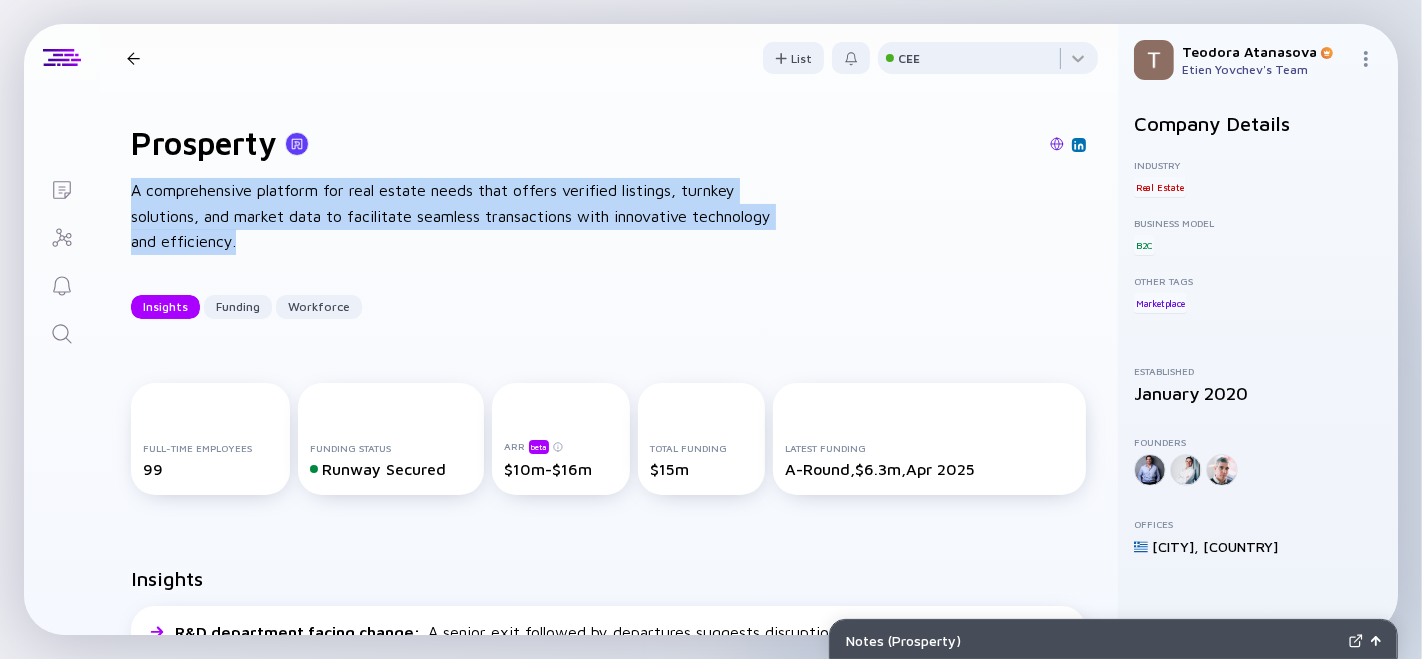 drag, startPoint x: 324, startPoint y: 243, endPoint x: 126, endPoint y: 179, distance: 208.08652 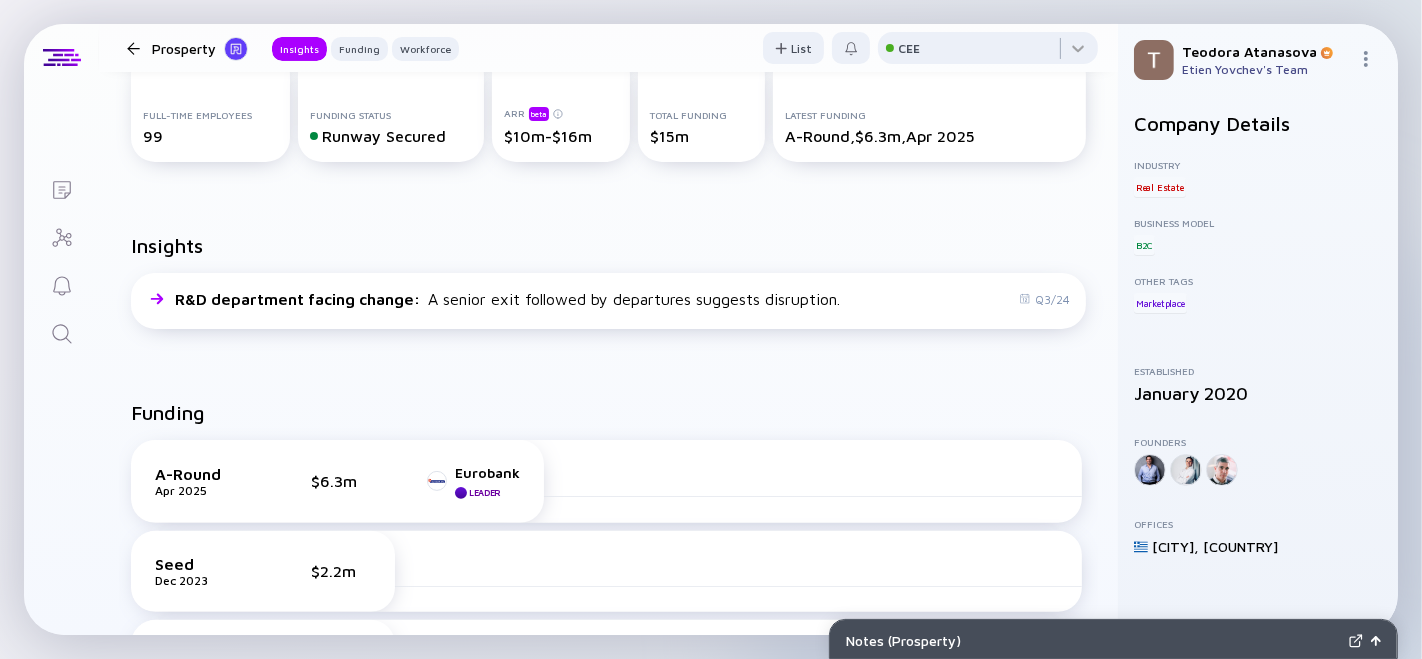 scroll, scrollTop: 555, scrollLeft: 0, axis: vertical 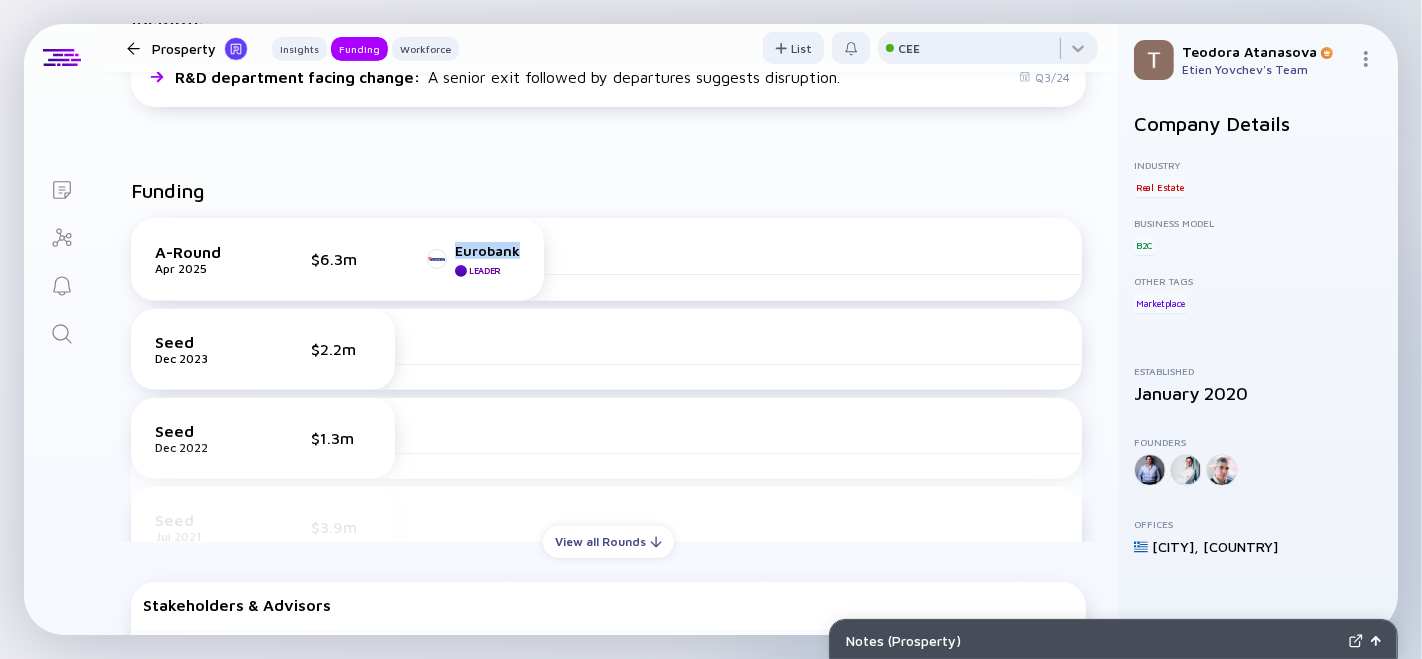 drag, startPoint x: 522, startPoint y: 254, endPoint x: 441, endPoint y: 245, distance: 81.49847 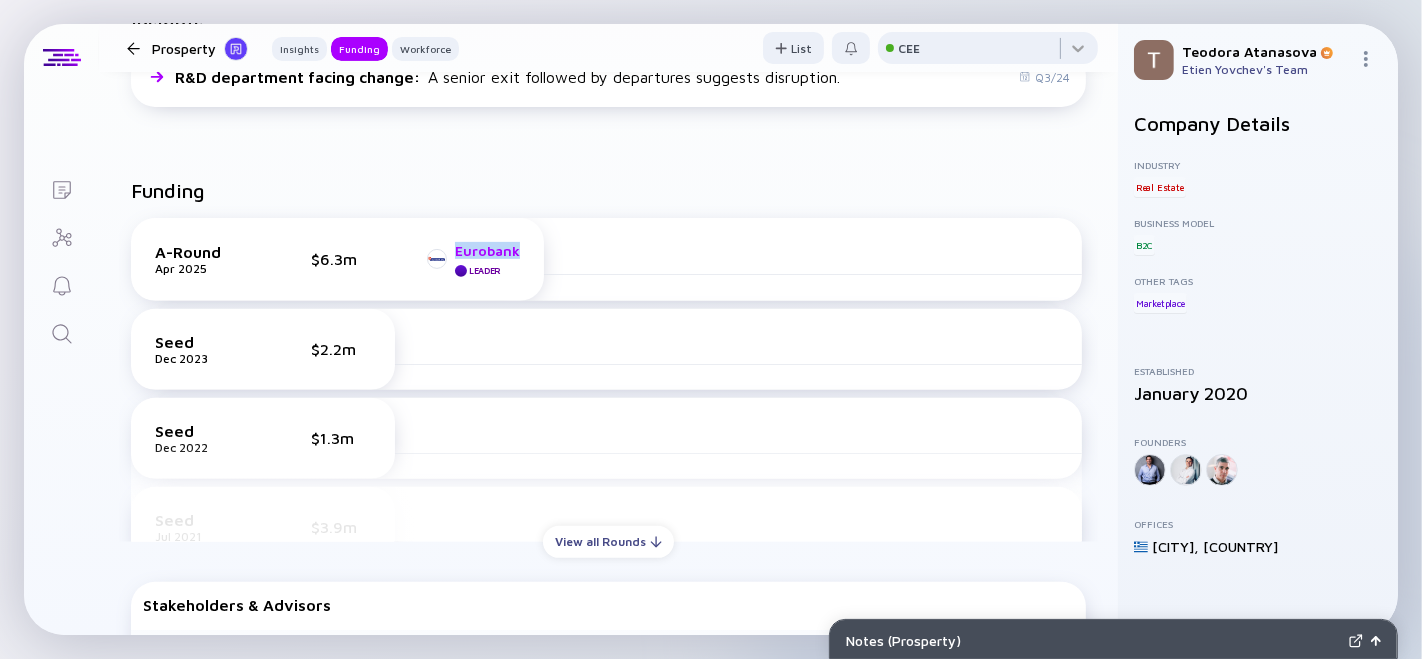 copy on "Eurobank" 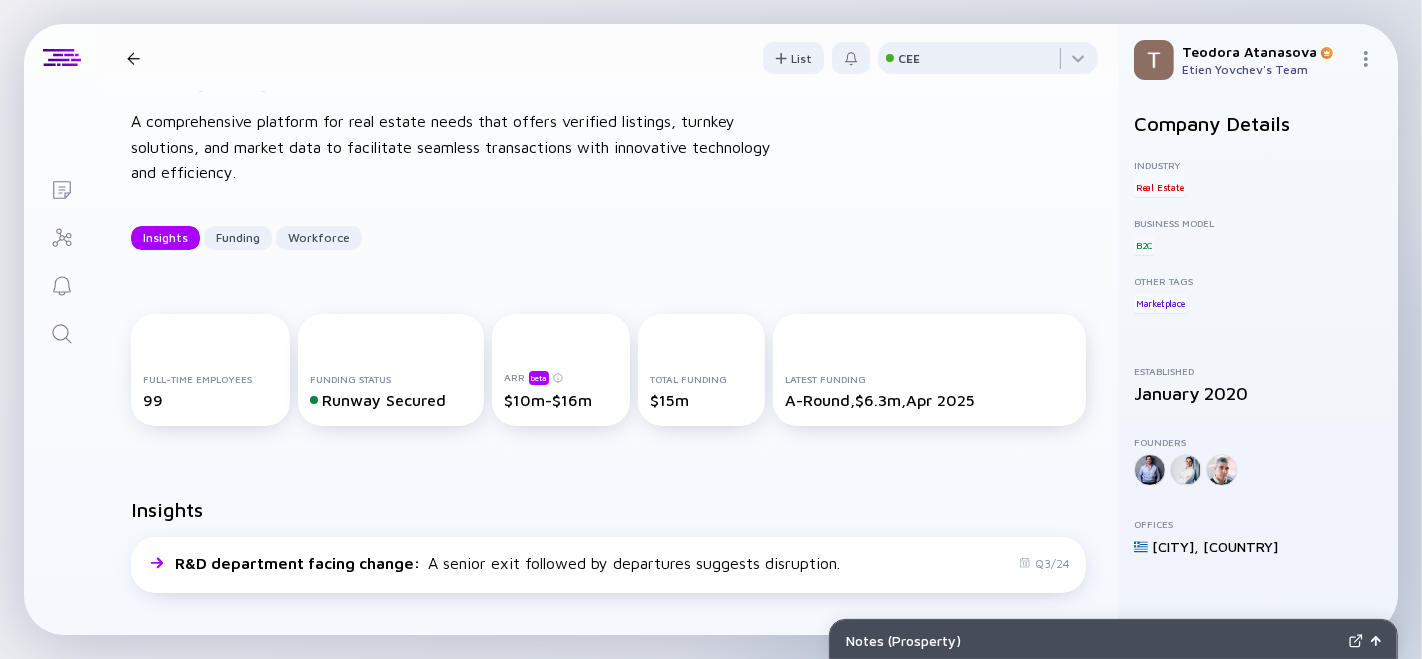 scroll, scrollTop: 222, scrollLeft: 0, axis: vertical 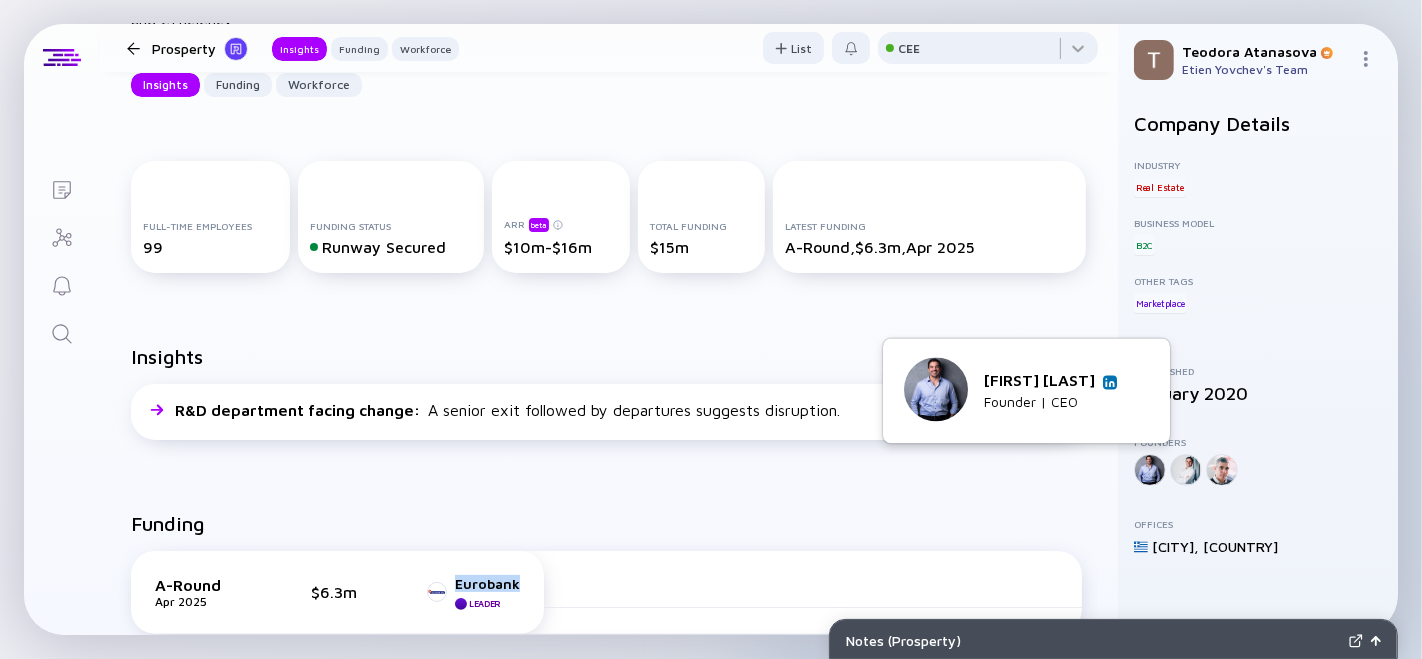 drag, startPoint x: 967, startPoint y: 368, endPoint x: 1095, endPoint y: 382, distance: 128.76335 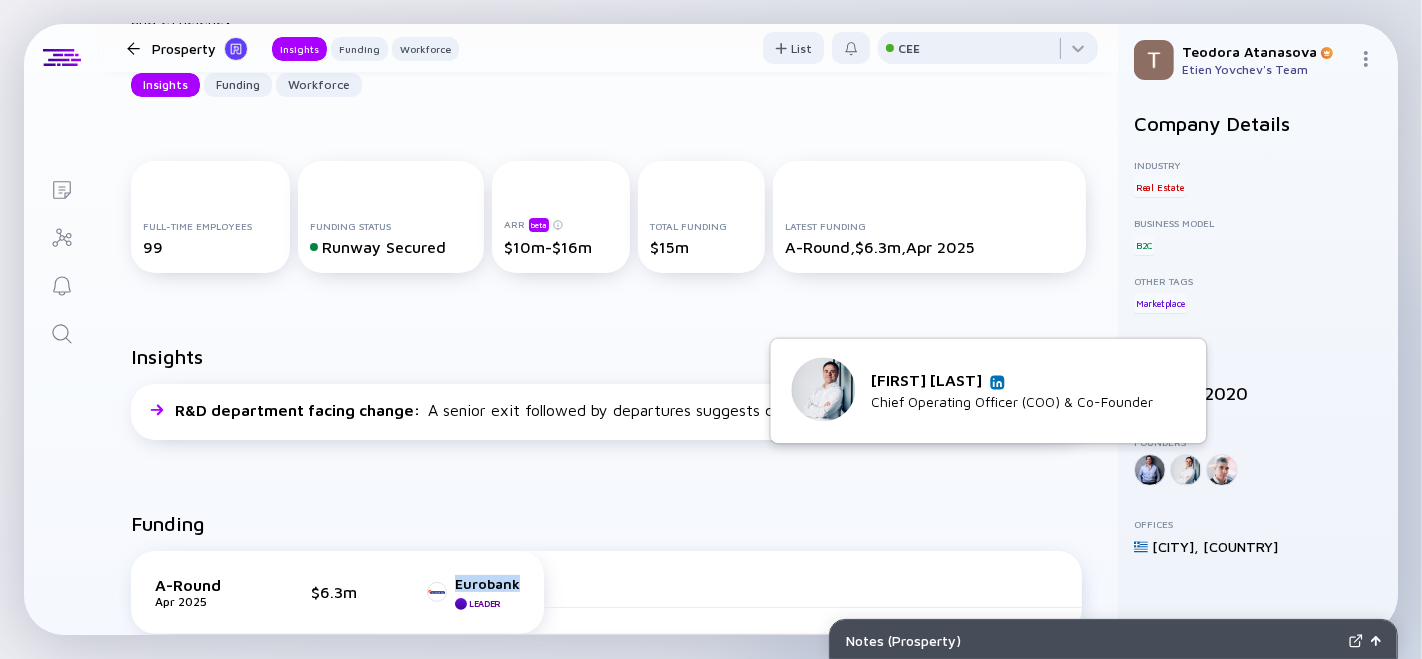 drag, startPoint x: 872, startPoint y: 379, endPoint x: 1037, endPoint y: 372, distance: 165.14842 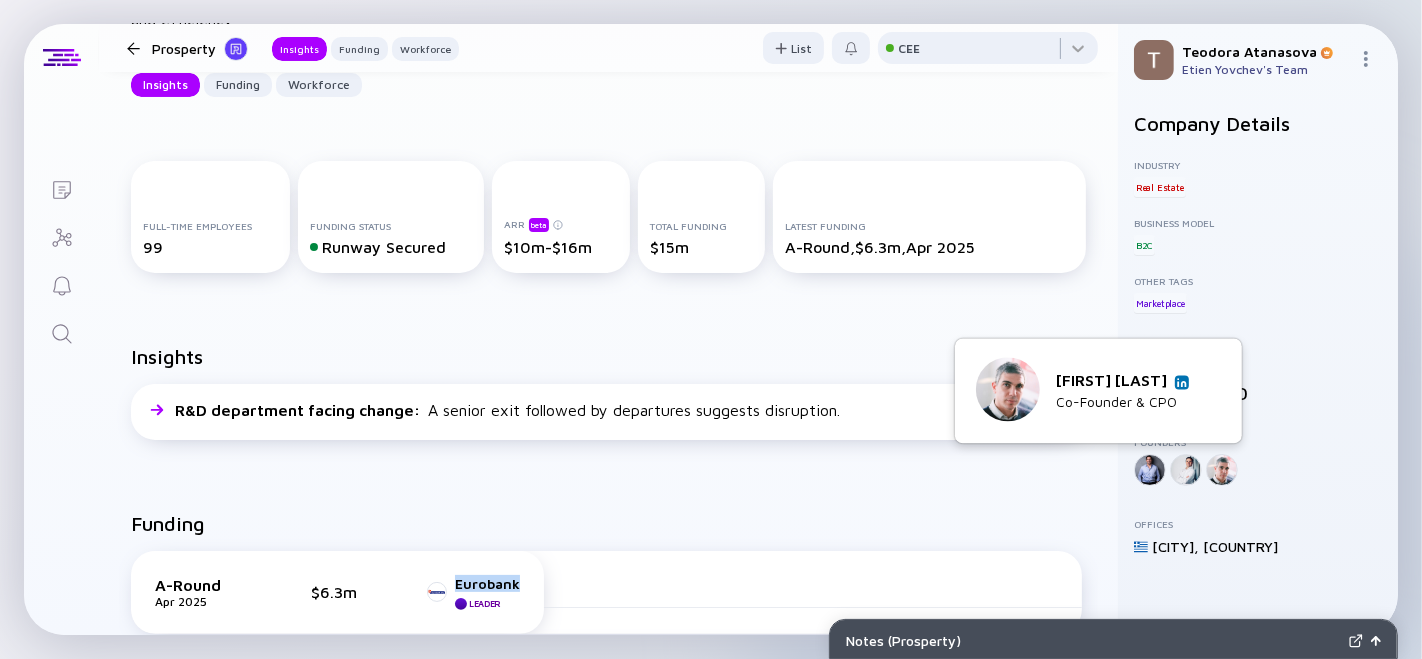 drag, startPoint x: 1020, startPoint y: 373, endPoint x: 1171, endPoint y: 381, distance: 151.21178 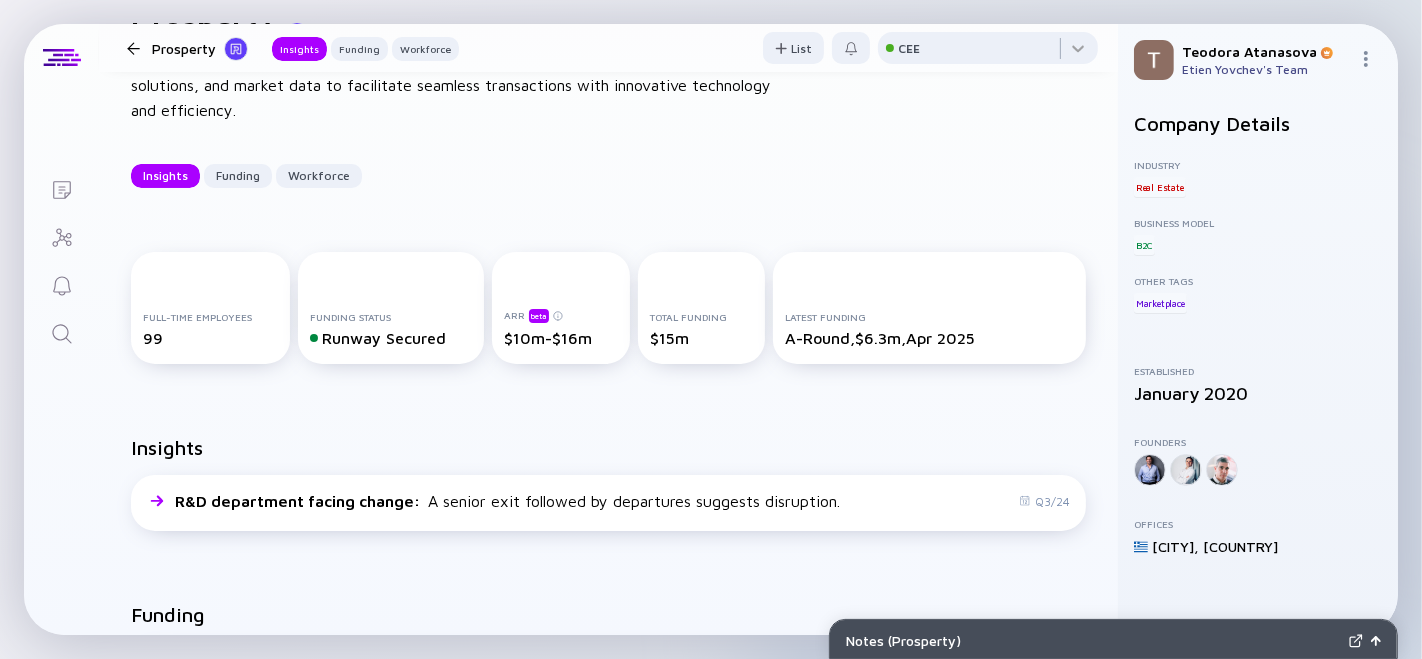scroll, scrollTop: 0, scrollLeft: 0, axis: both 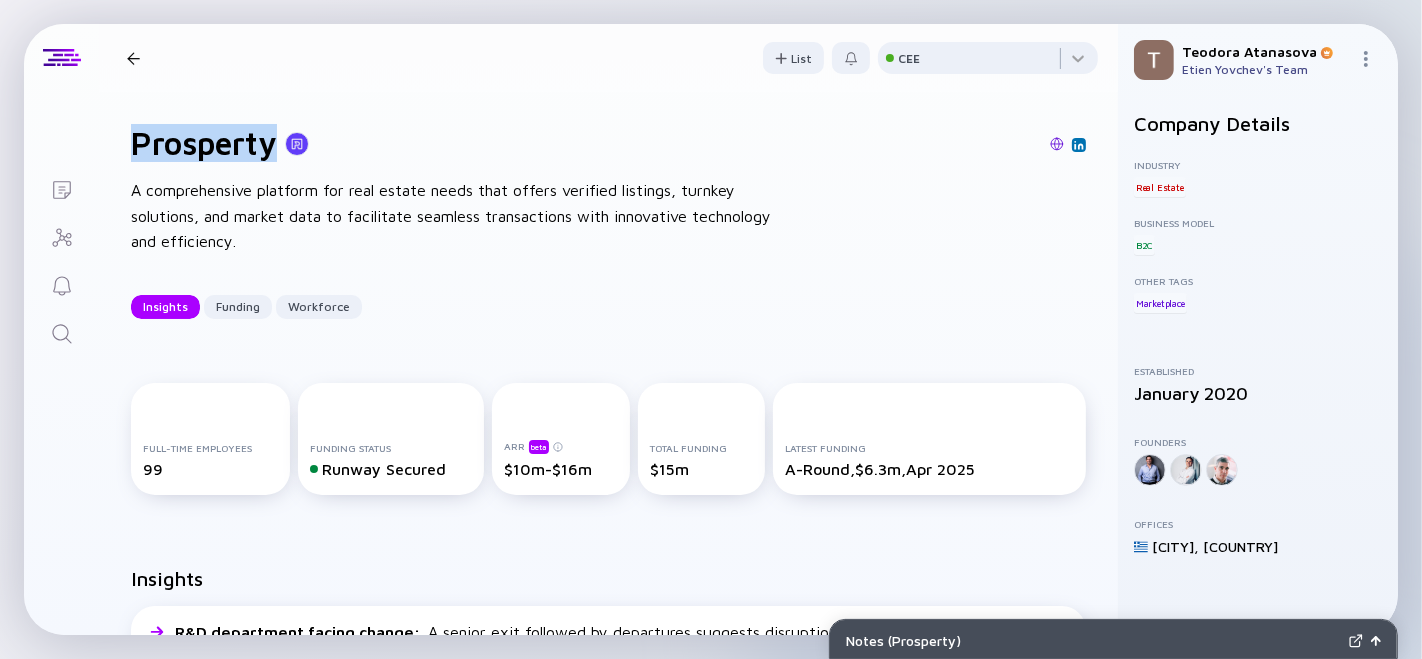 drag, startPoint x: 125, startPoint y: 136, endPoint x: 300, endPoint y: 138, distance: 175.01143 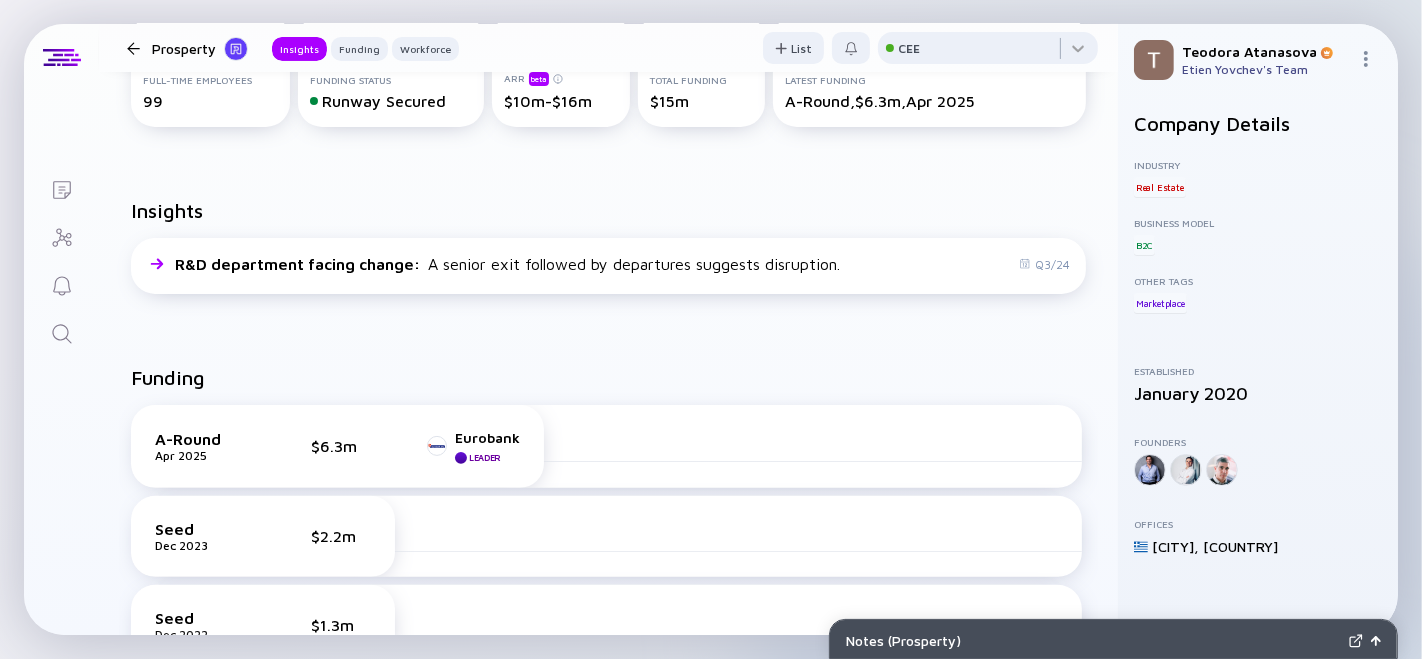 scroll, scrollTop: 333, scrollLeft: 0, axis: vertical 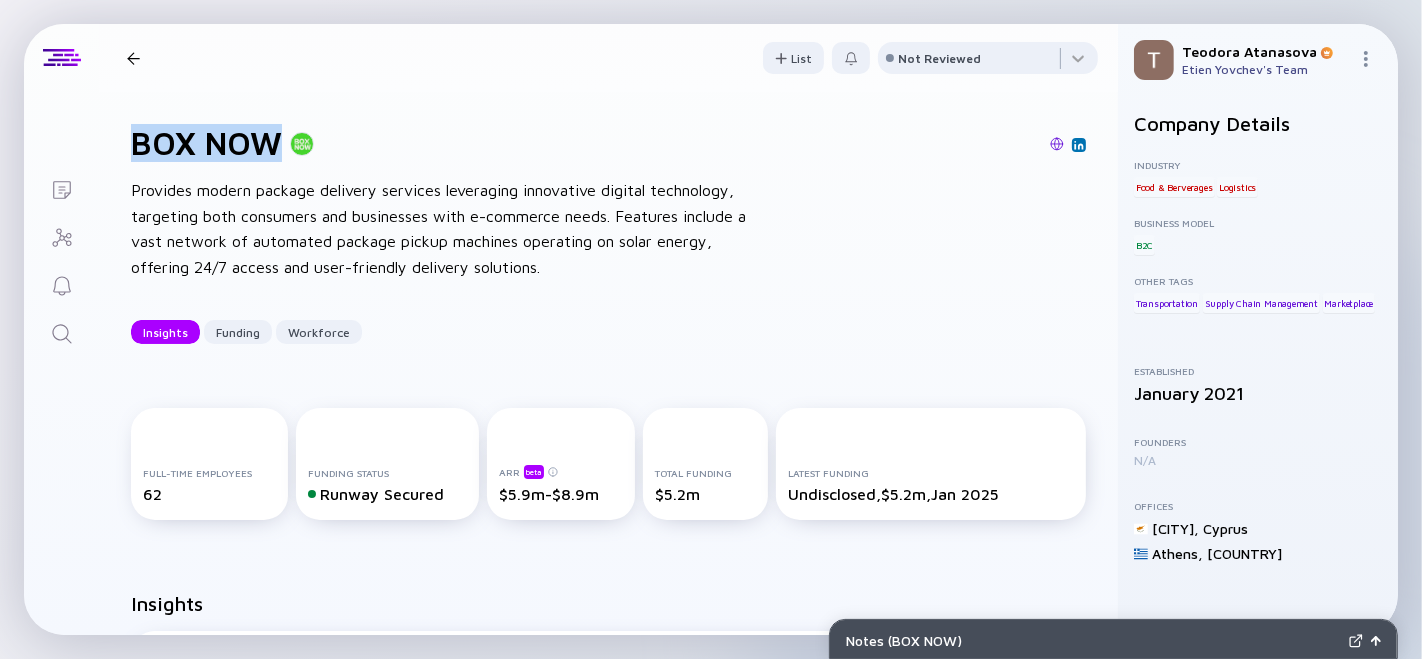 drag, startPoint x: 139, startPoint y: 139, endPoint x: 275, endPoint y: 129, distance: 136.36716 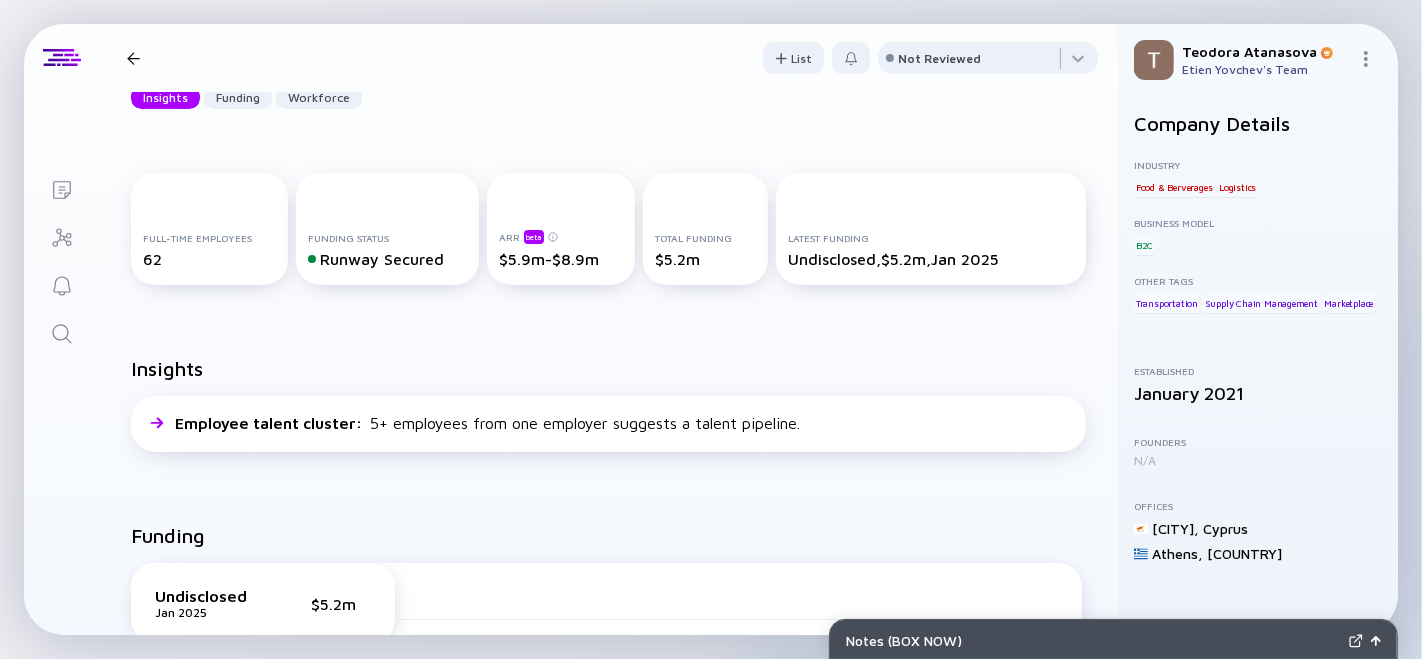 scroll, scrollTop: 333, scrollLeft: 0, axis: vertical 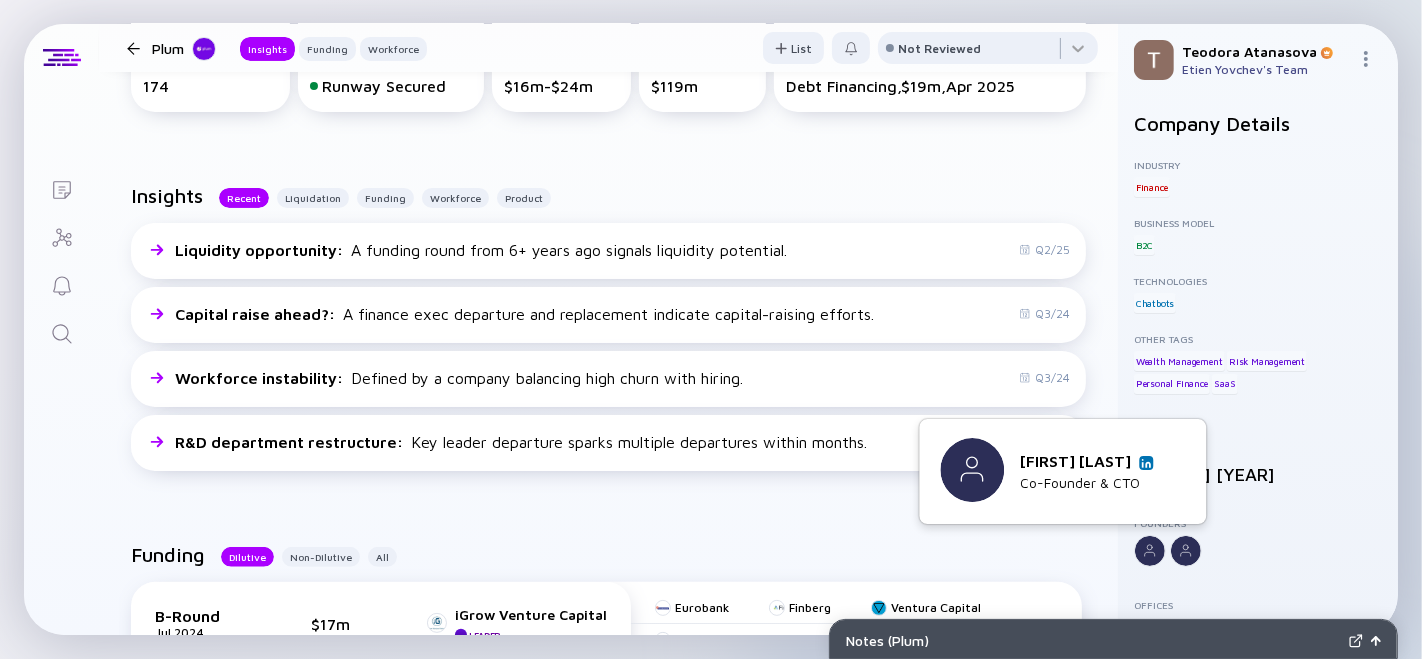 click at bounding box center [1146, 463] 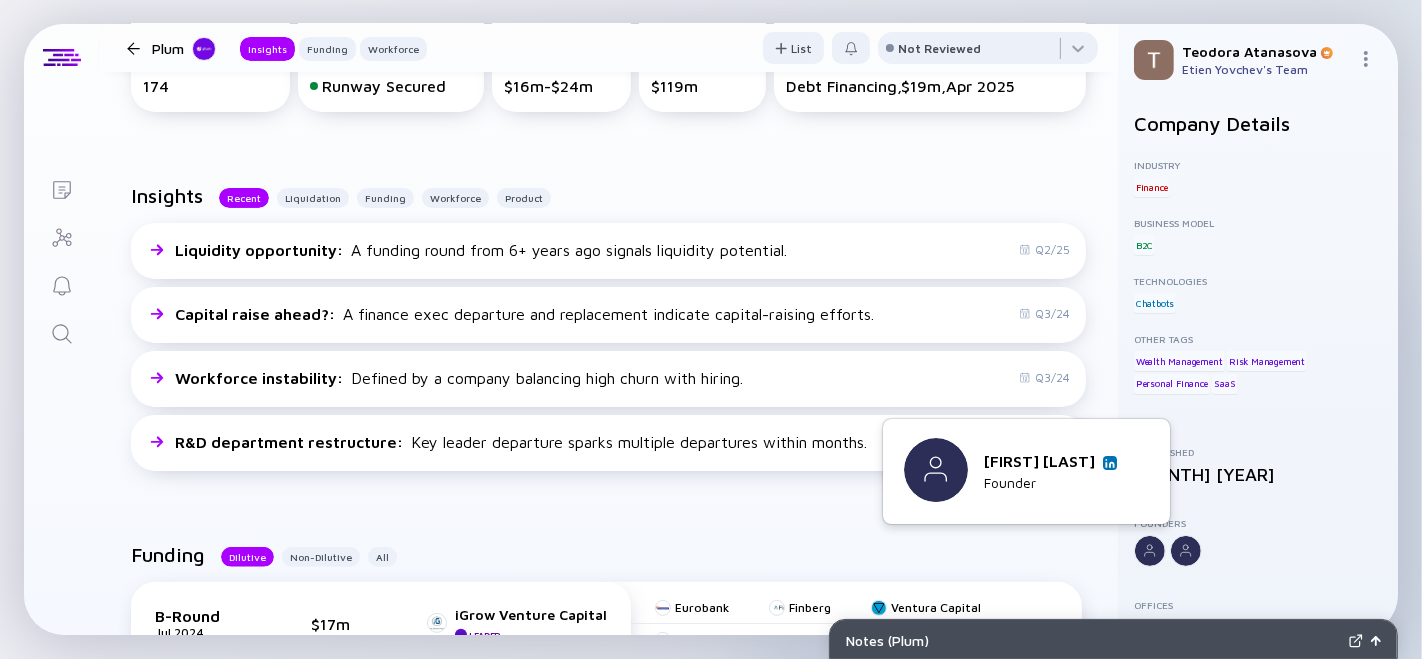 drag, startPoint x: 971, startPoint y: 459, endPoint x: 1132, endPoint y: 443, distance: 161.79308 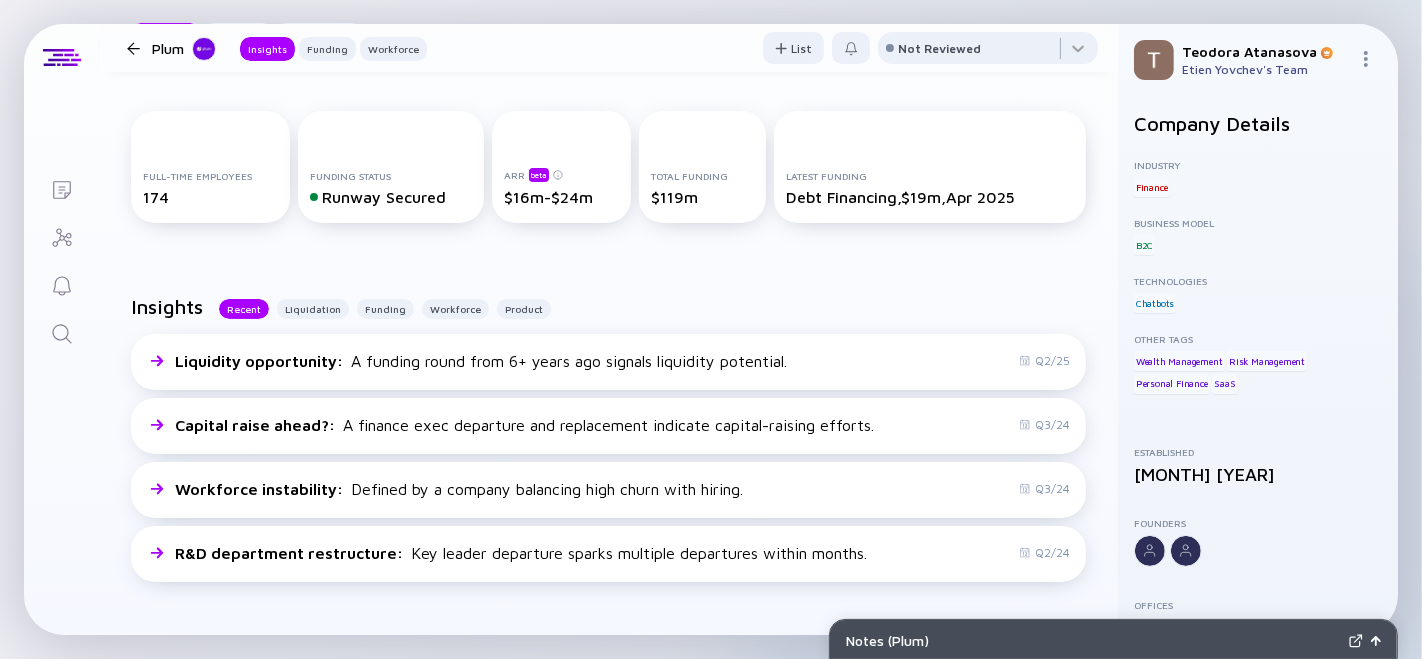 scroll, scrollTop: 666, scrollLeft: 0, axis: vertical 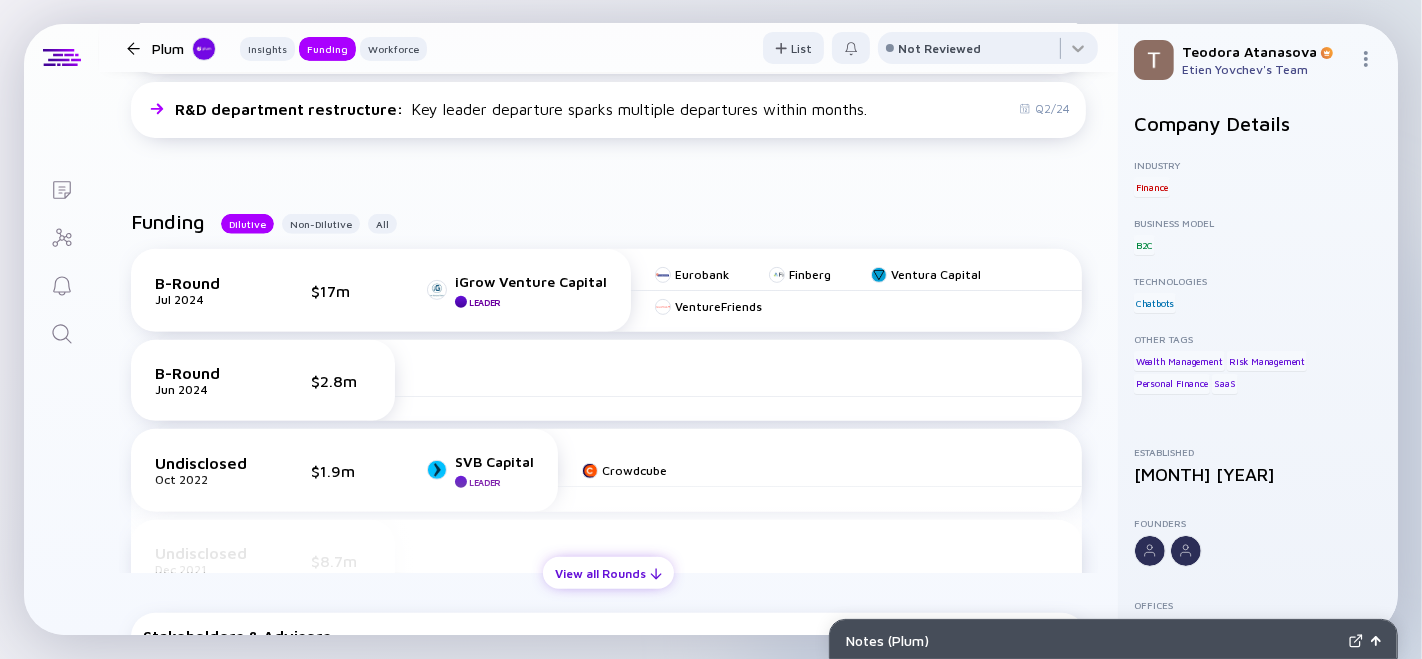 click at bounding box center [656, 574] 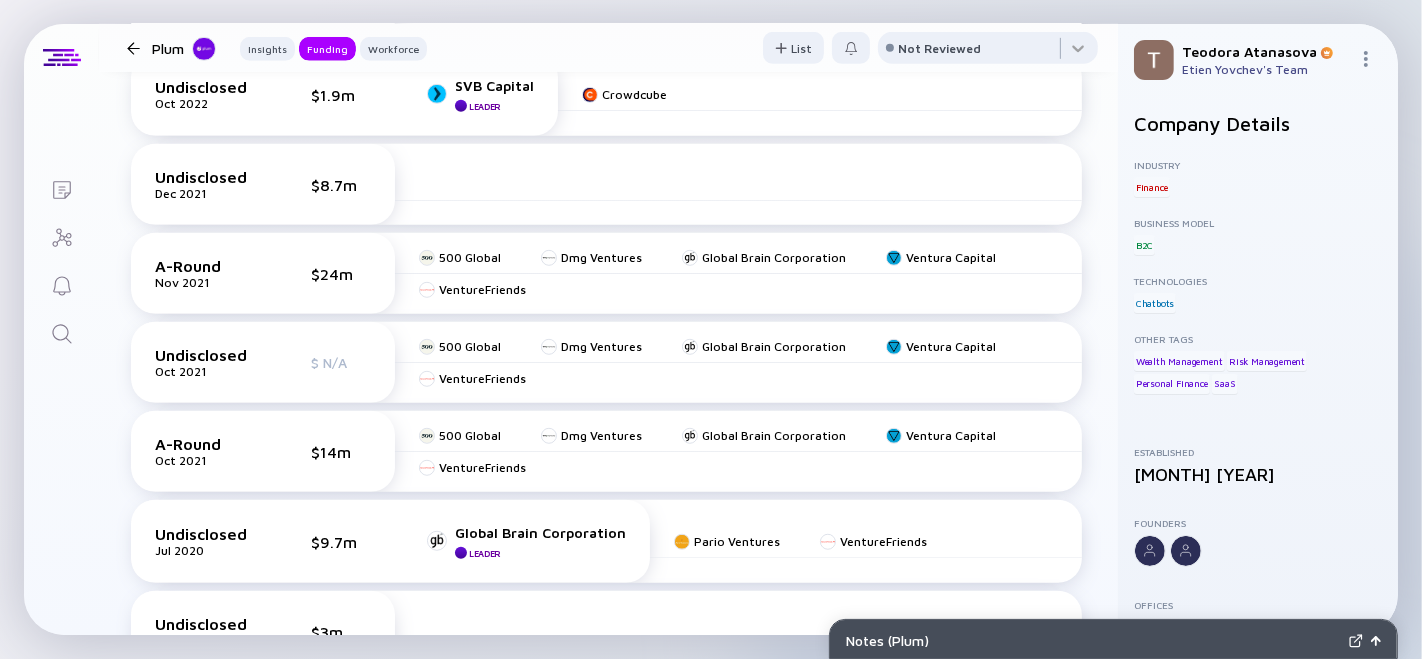 scroll, scrollTop: 1111, scrollLeft: 0, axis: vertical 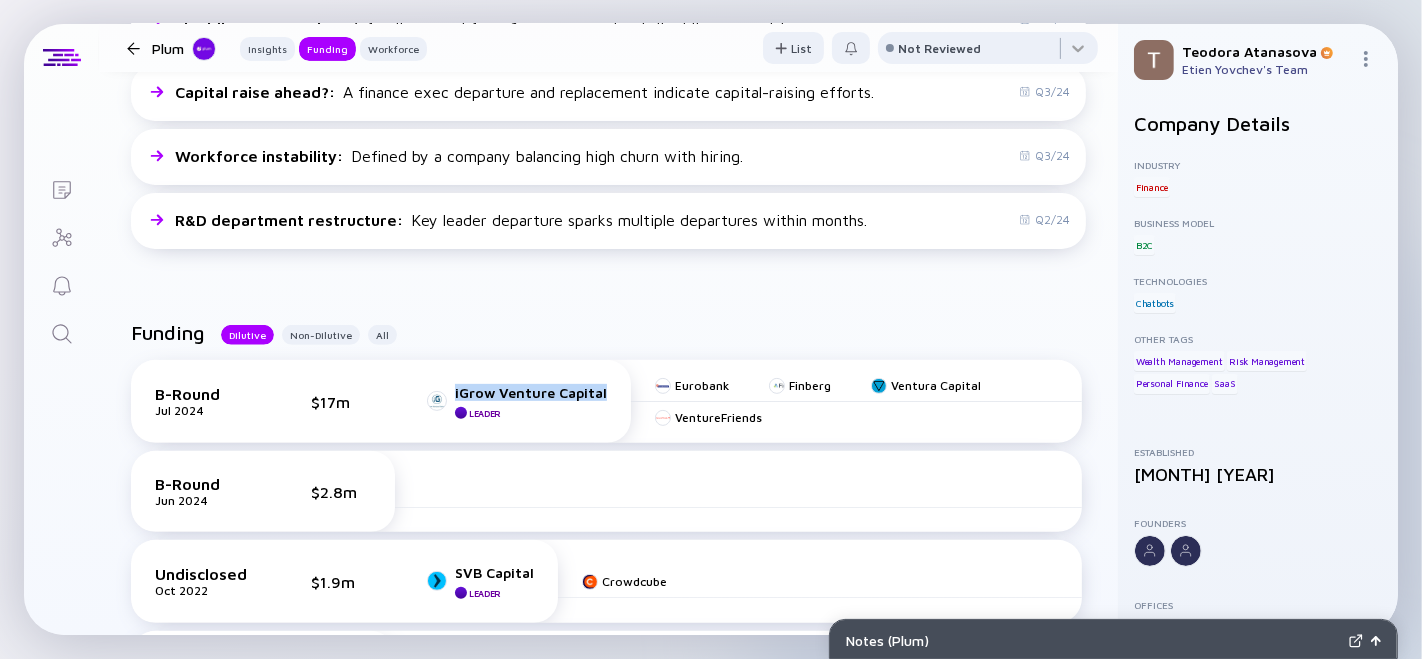 drag, startPoint x: 445, startPoint y: 380, endPoint x: 600, endPoint y: 390, distance: 155.32225 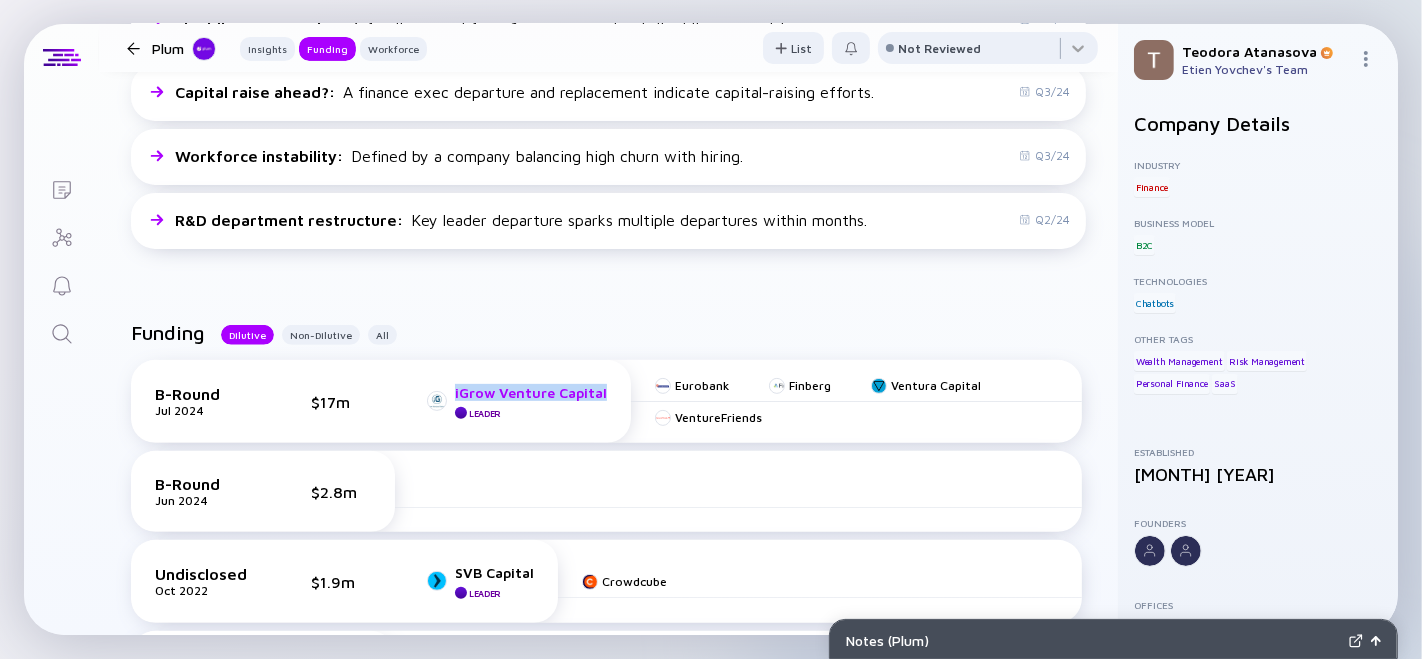 copy on "iGrow Venture Capital" 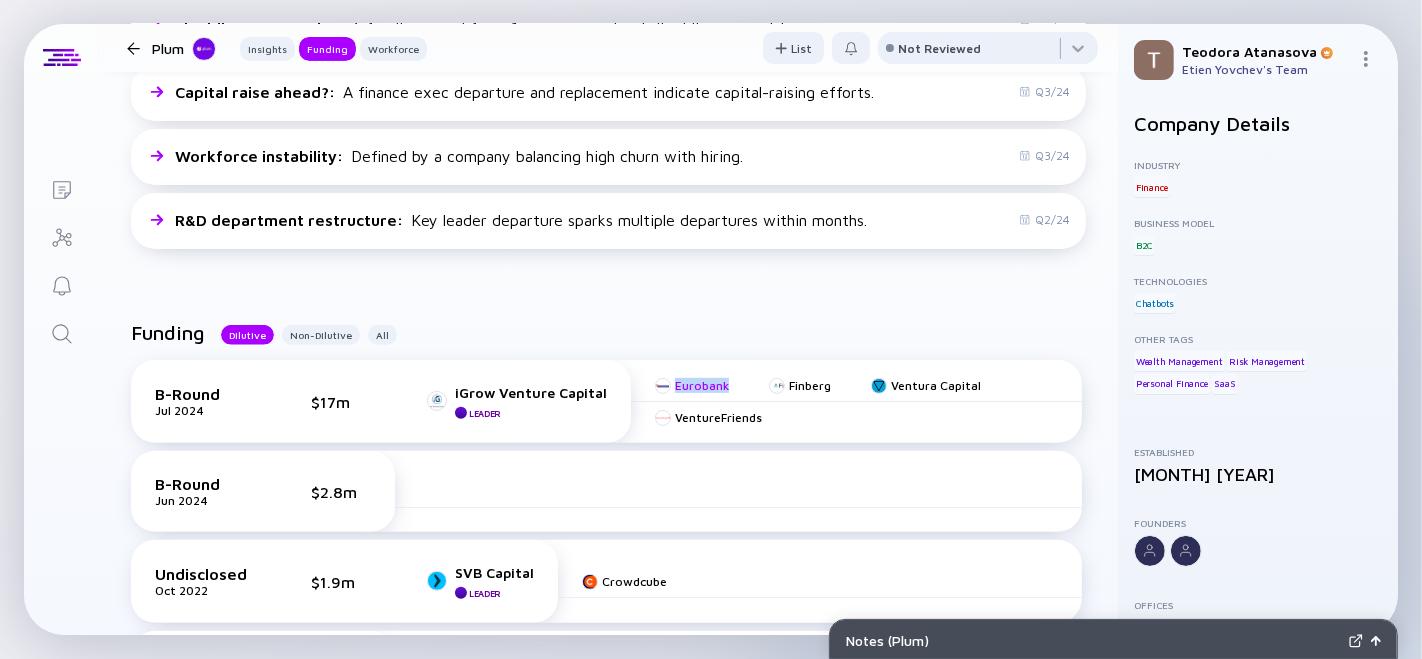 drag, startPoint x: 731, startPoint y: 386, endPoint x: 669, endPoint y: 385, distance: 62.008064 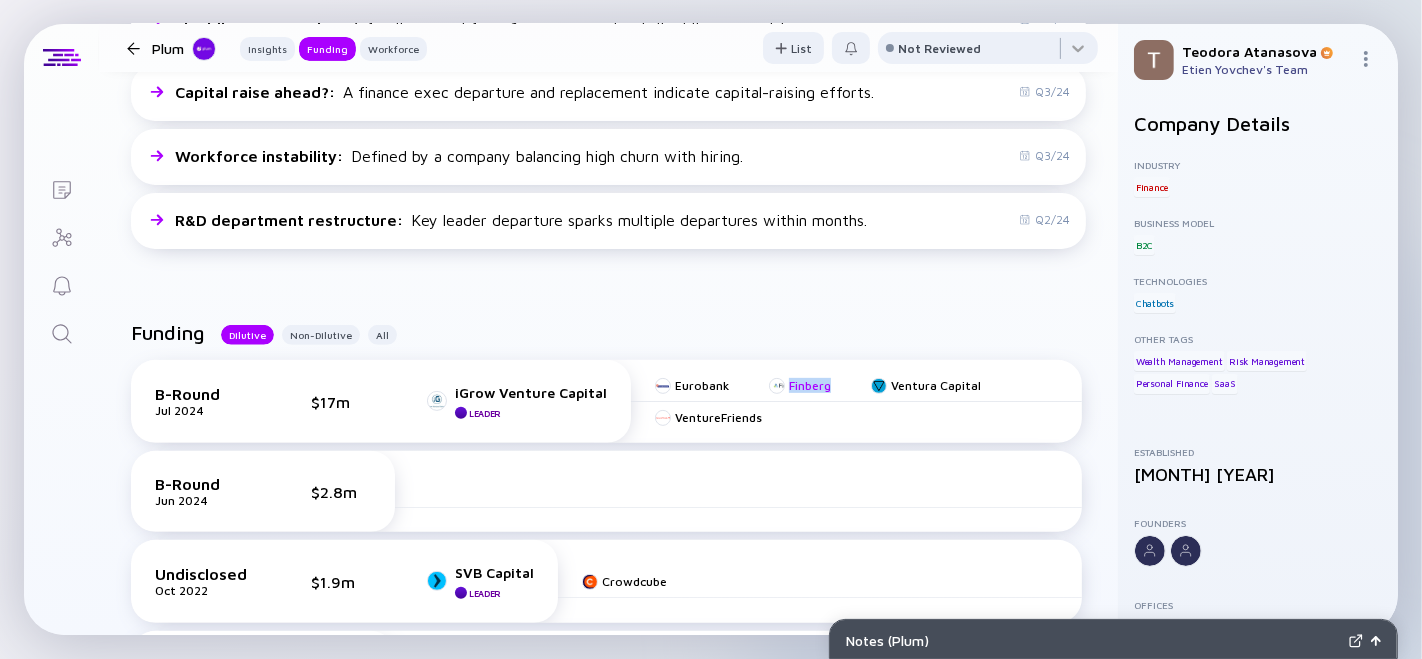 drag, startPoint x: 828, startPoint y: 383, endPoint x: 779, endPoint y: 382, distance: 49.010204 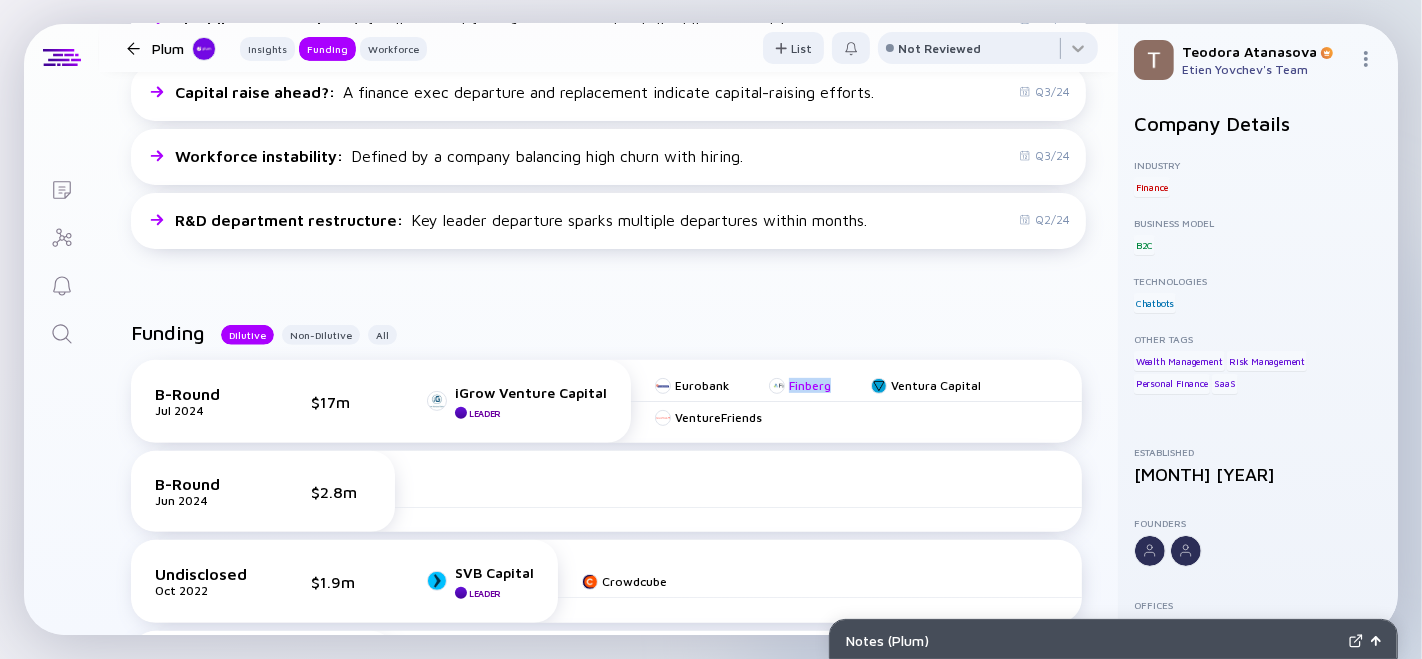 copy on "Finberg" 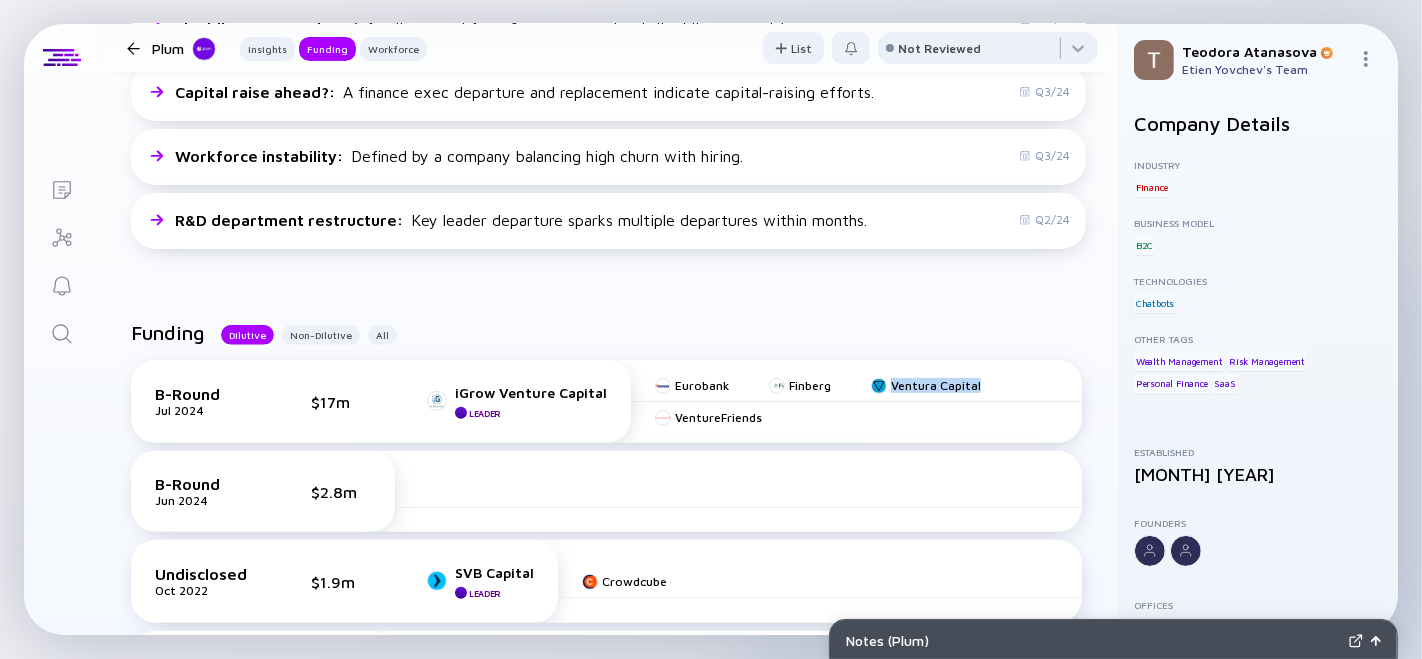 drag, startPoint x: 932, startPoint y: 400, endPoint x: 880, endPoint y: 397, distance: 52.086468 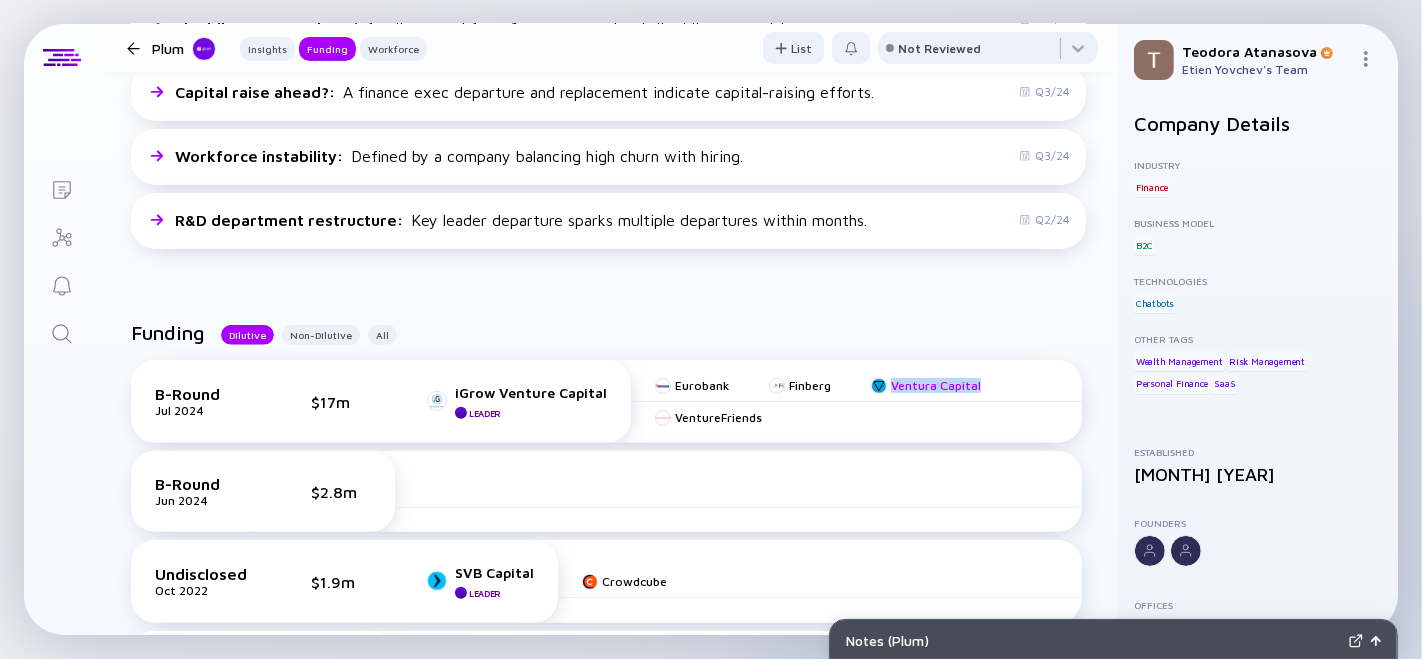 copy on "Ventura Capital" 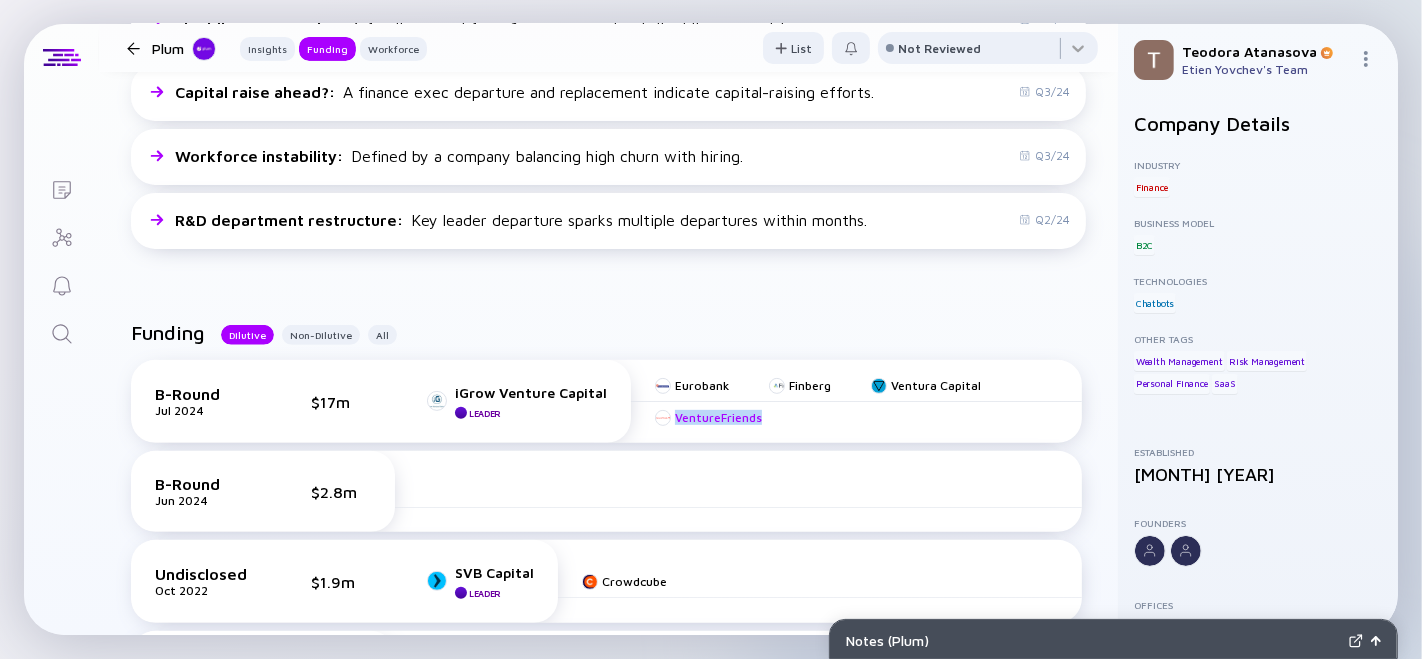 drag, startPoint x: 762, startPoint y: 422, endPoint x: 668, endPoint y: 418, distance: 94.08507 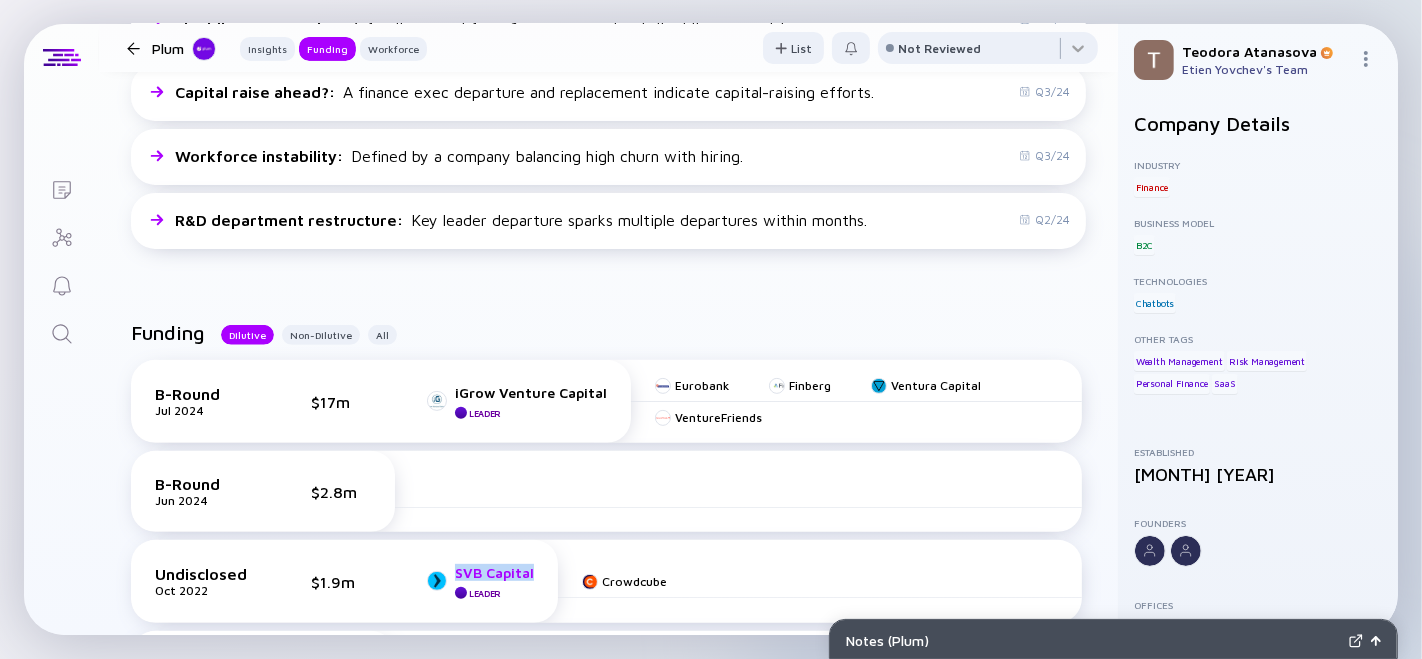 drag, startPoint x: 542, startPoint y: 568, endPoint x: 458, endPoint y: 572, distance: 84.095184 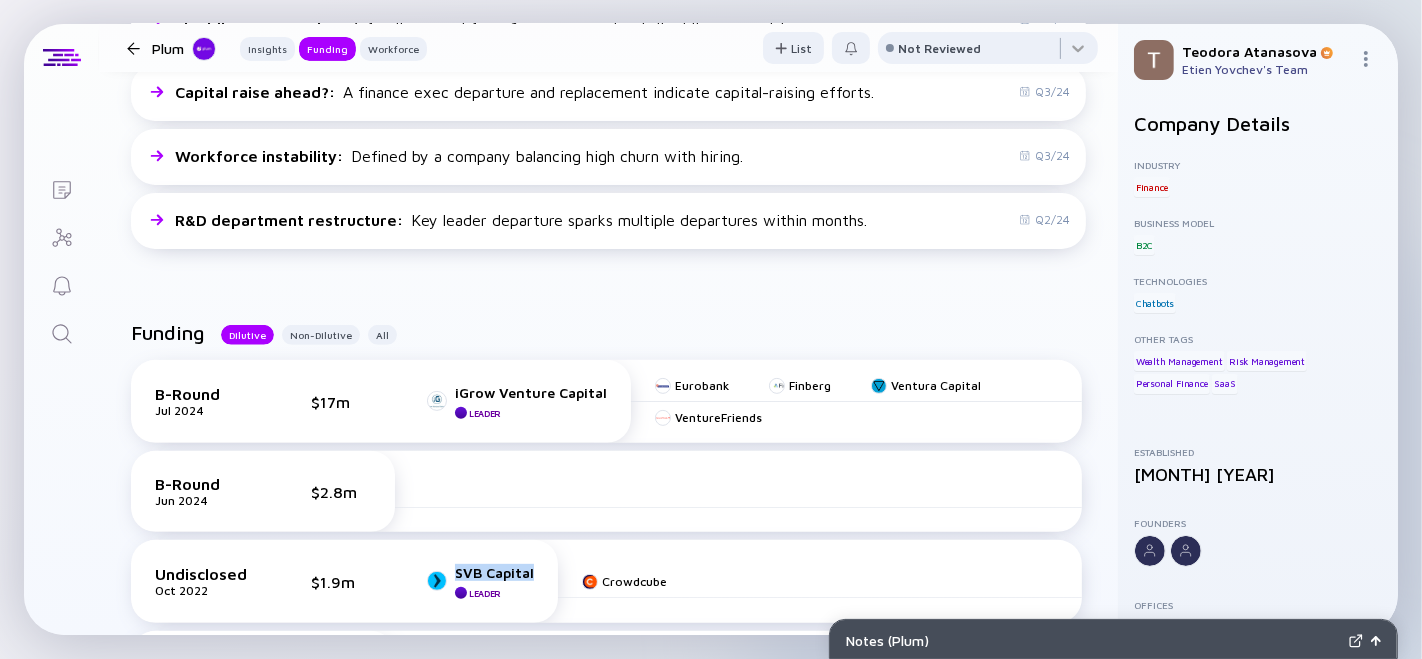 copy on "SVB Capital" 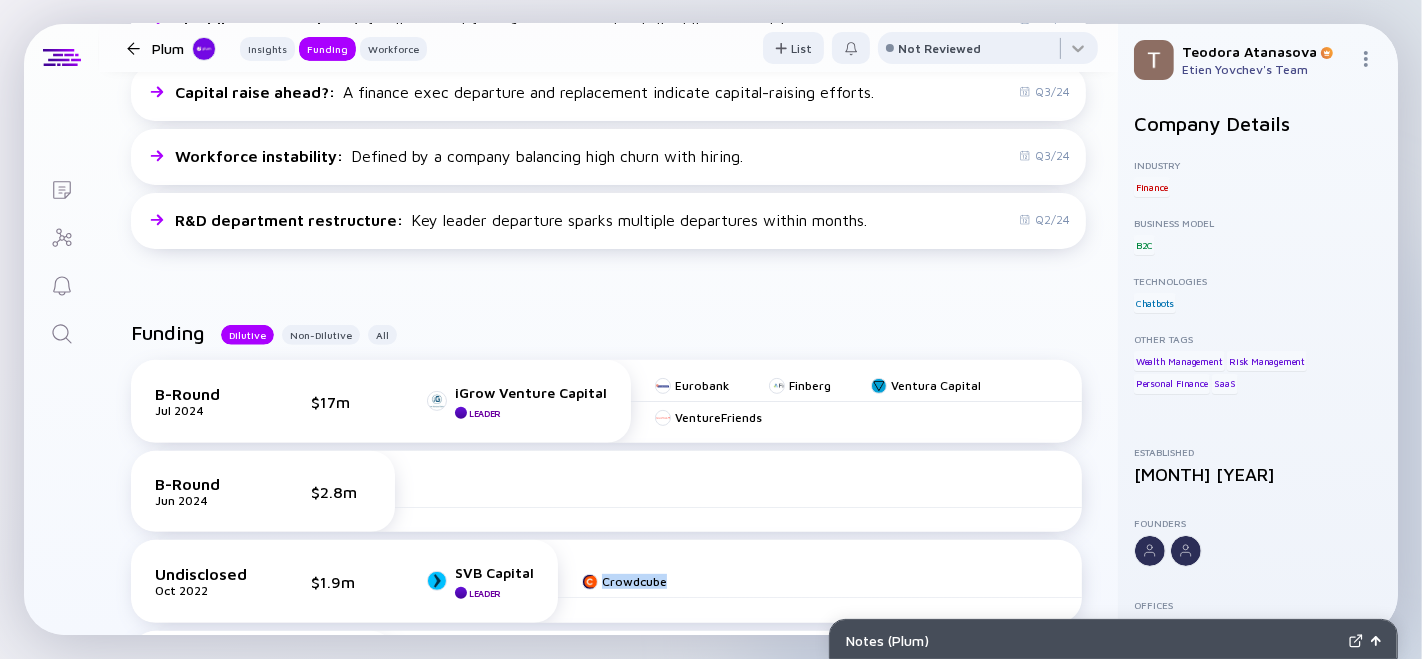 drag, startPoint x: 678, startPoint y: 588, endPoint x: 590, endPoint y: 588, distance: 88 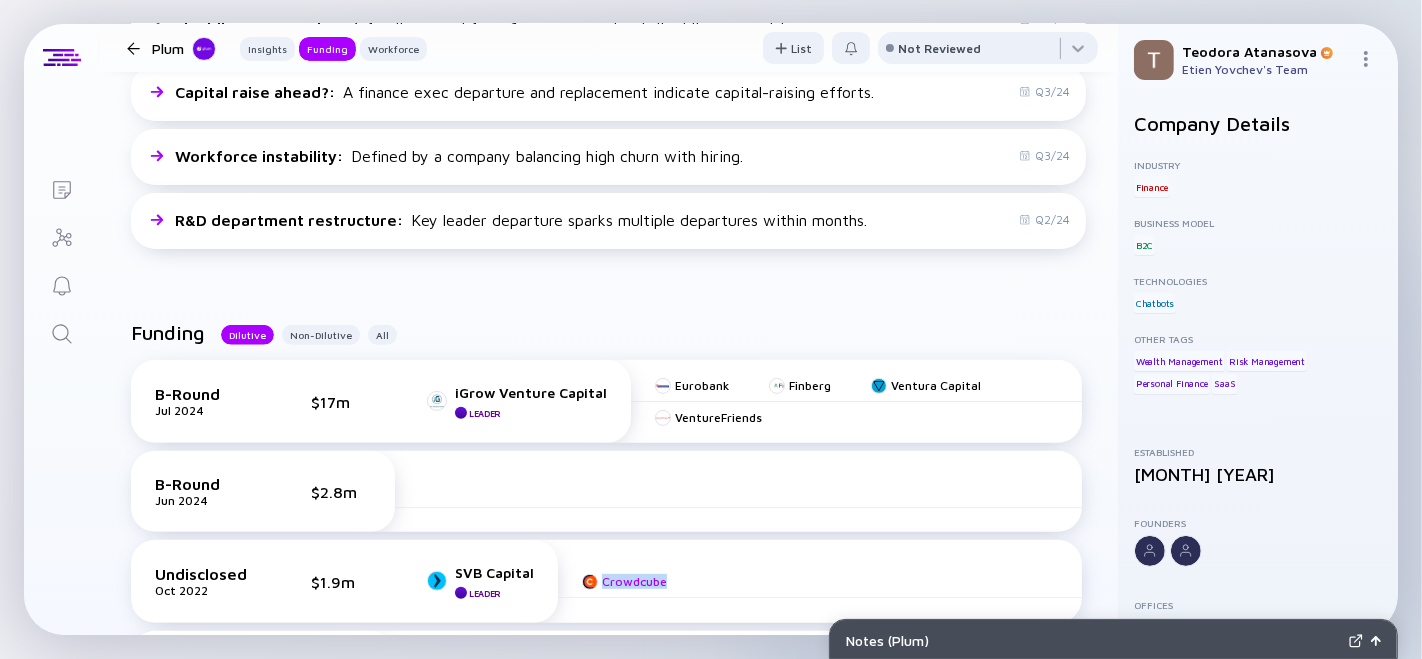 copy on "Crowdcube" 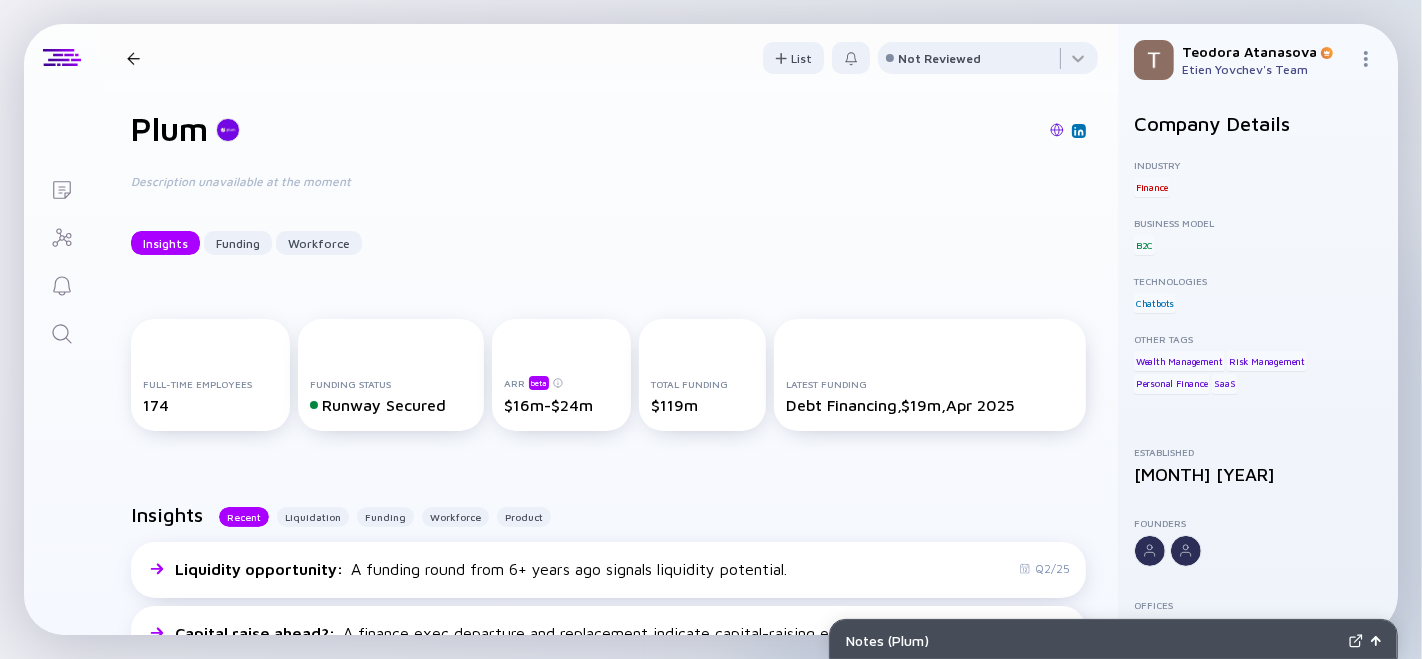 scroll, scrollTop: 0, scrollLeft: 0, axis: both 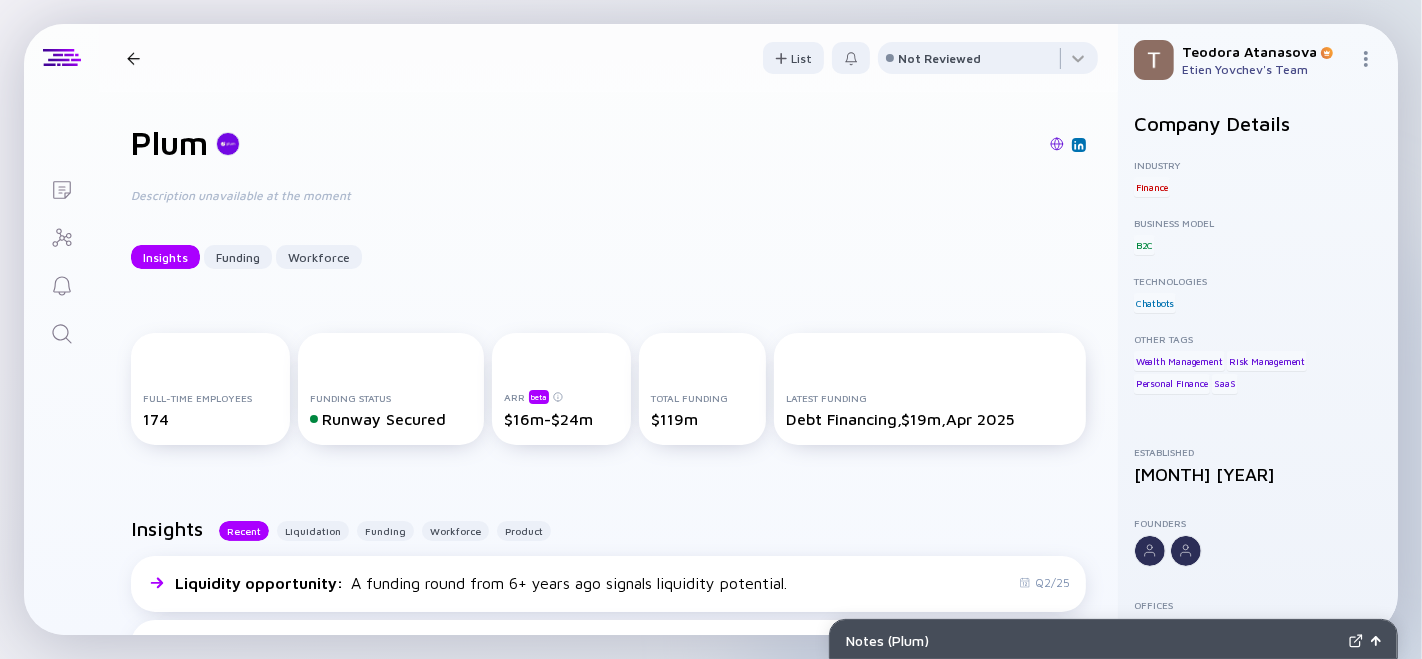 click on "Plum Insights Funding Workforce List Not Reviewed" at bounding box center (608, 58) 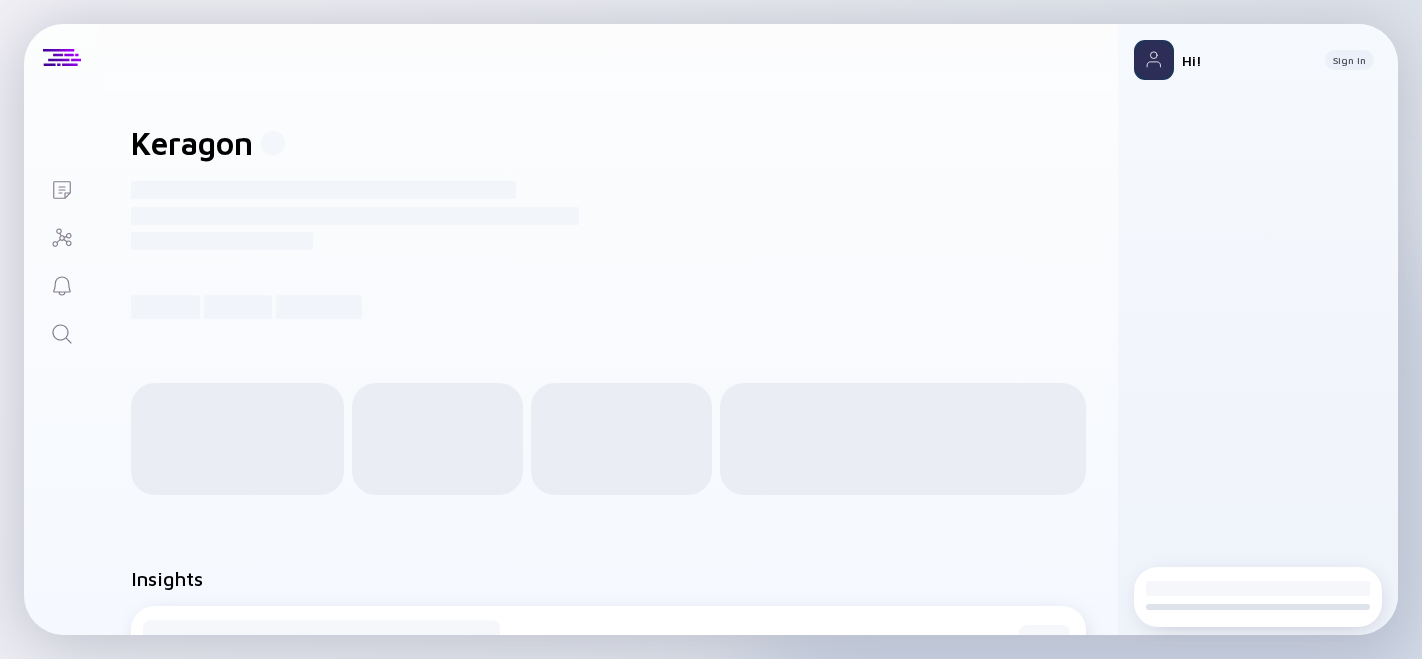 scroll, scrollTop: 0, scrollLeft: 0, axis: both 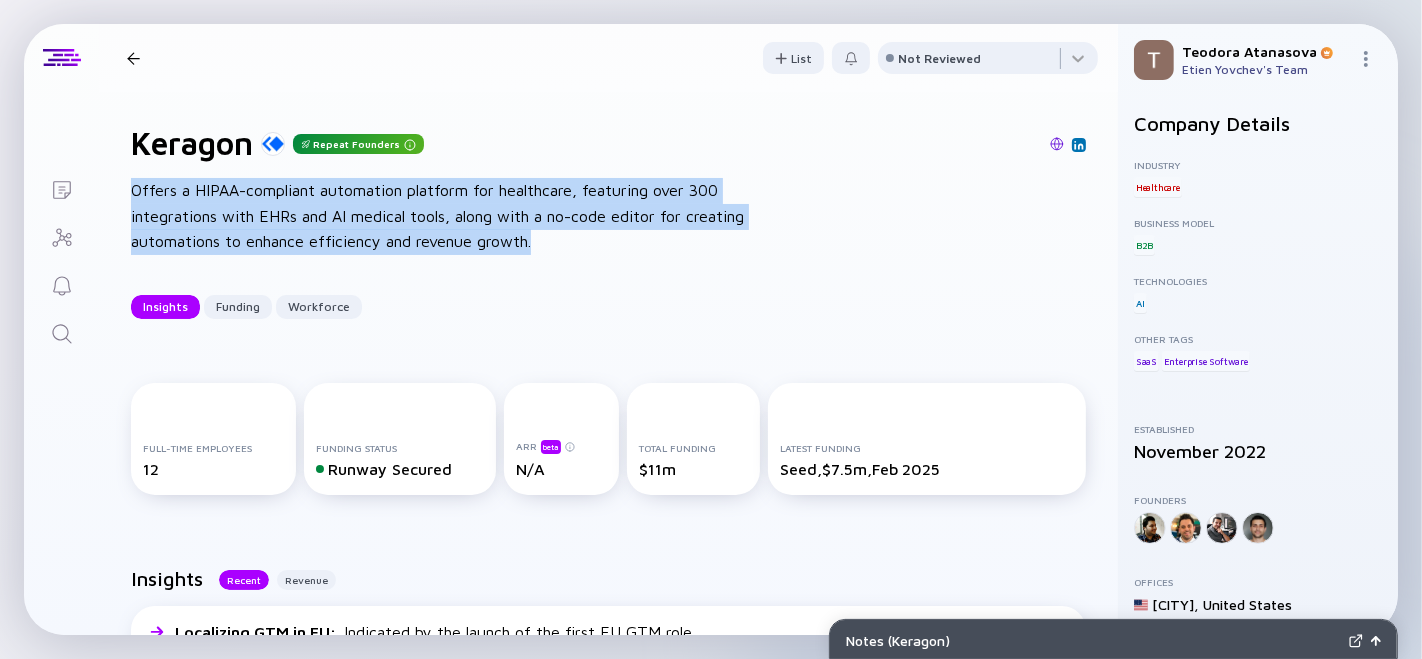 drag, startPoint x: 114, startPoint y: 192, endPoint x: 386, endPoint y: 213, distance: 272.80945 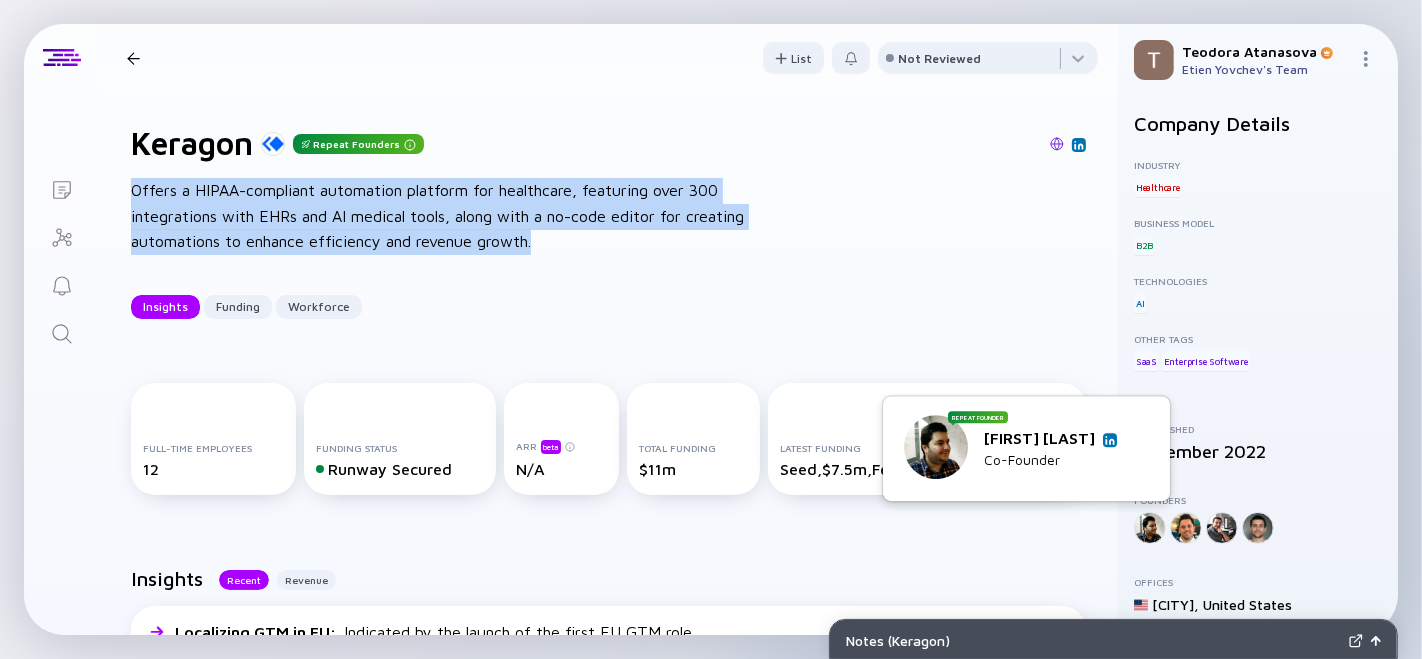 drag, startPoint x: 940, startPoint y: 438, endPoint x: 1121, endPoint y: 424, distance: 181.54063 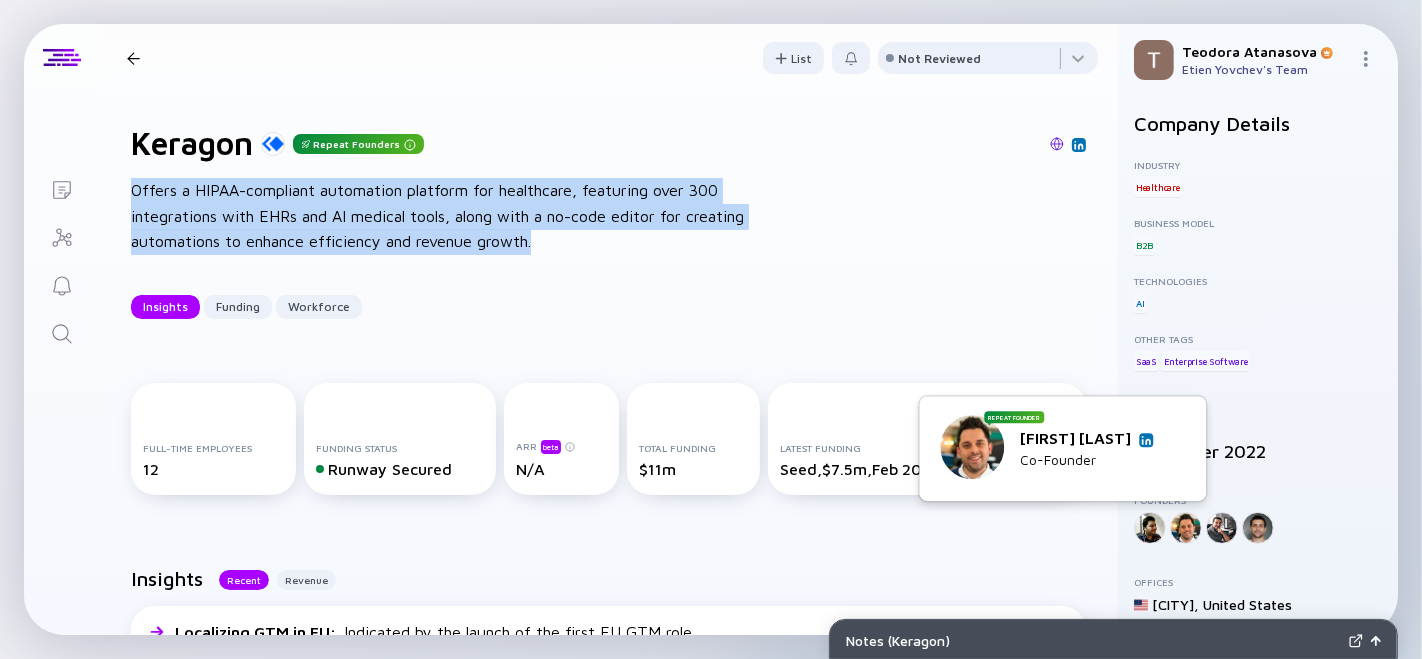 click at bounding box center (1146, 440) 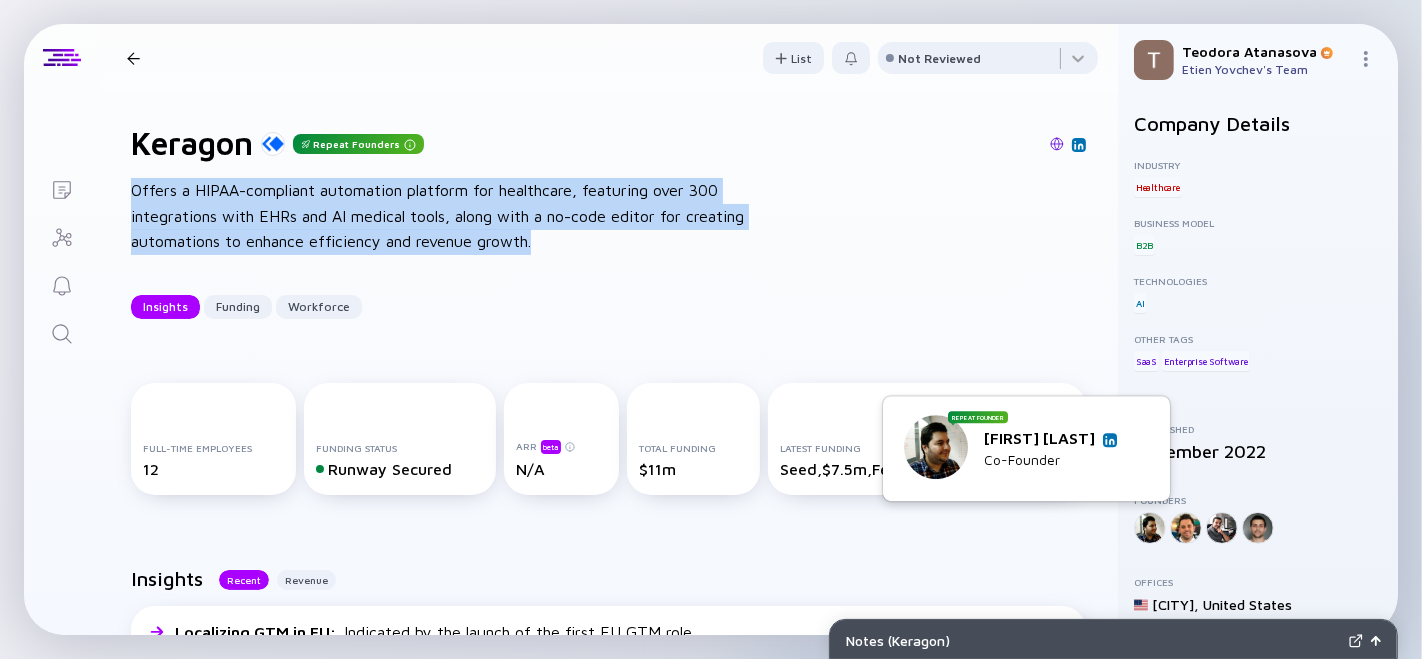click at bounding box center (1110, 440) 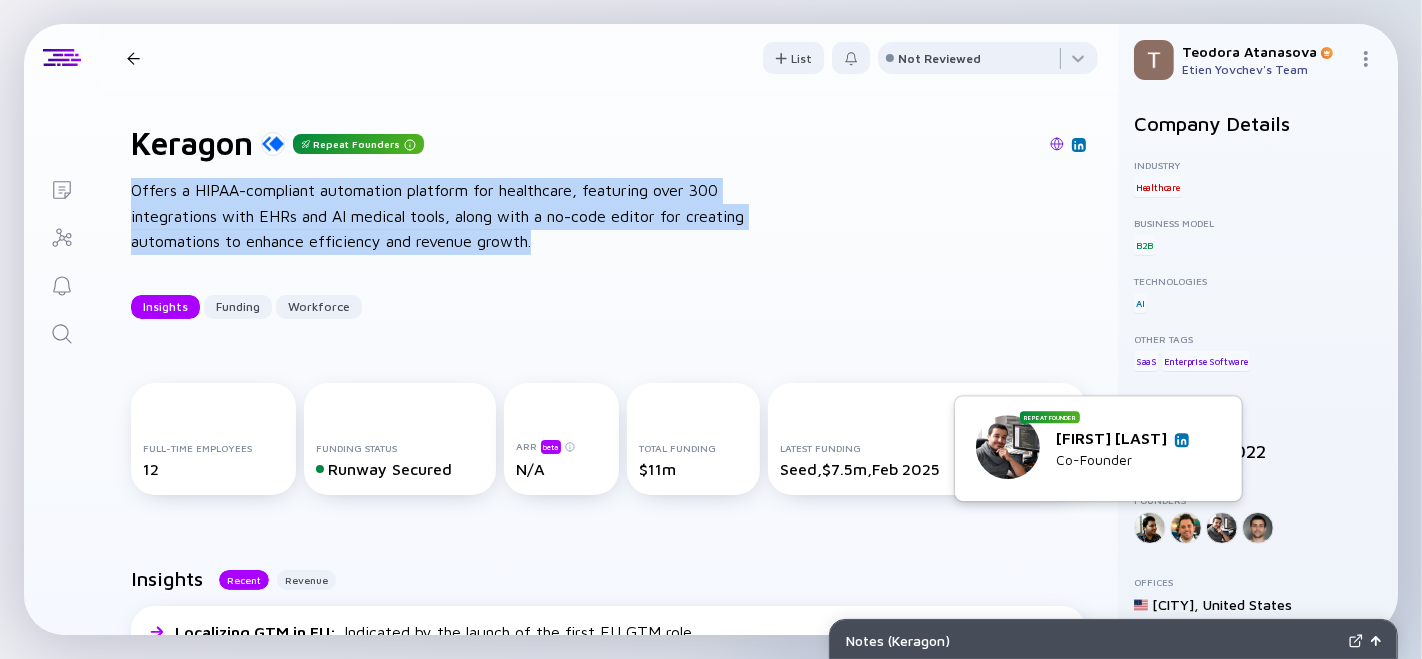 drag, startPoint x: 1028, startPoint y: 433, endPoint x: 1165, endPoint y: 438, distance: 137.09122 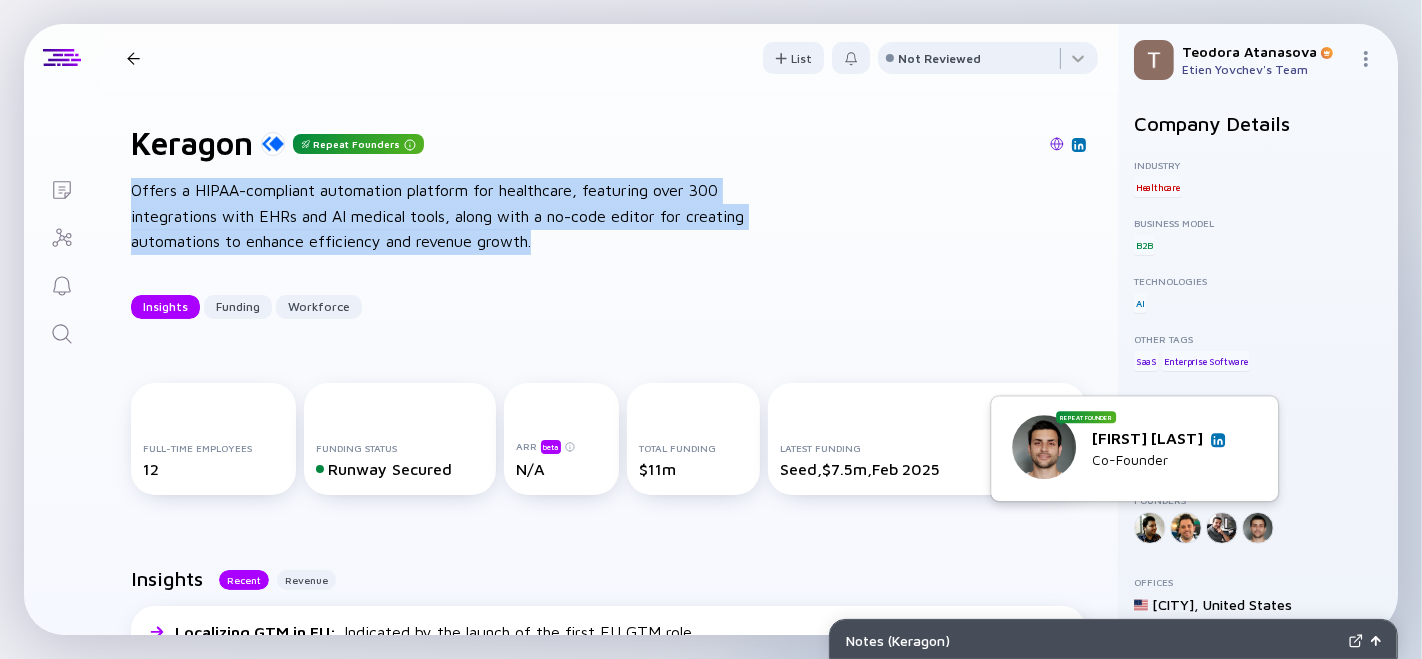 click at bounding box center [1218, 440] 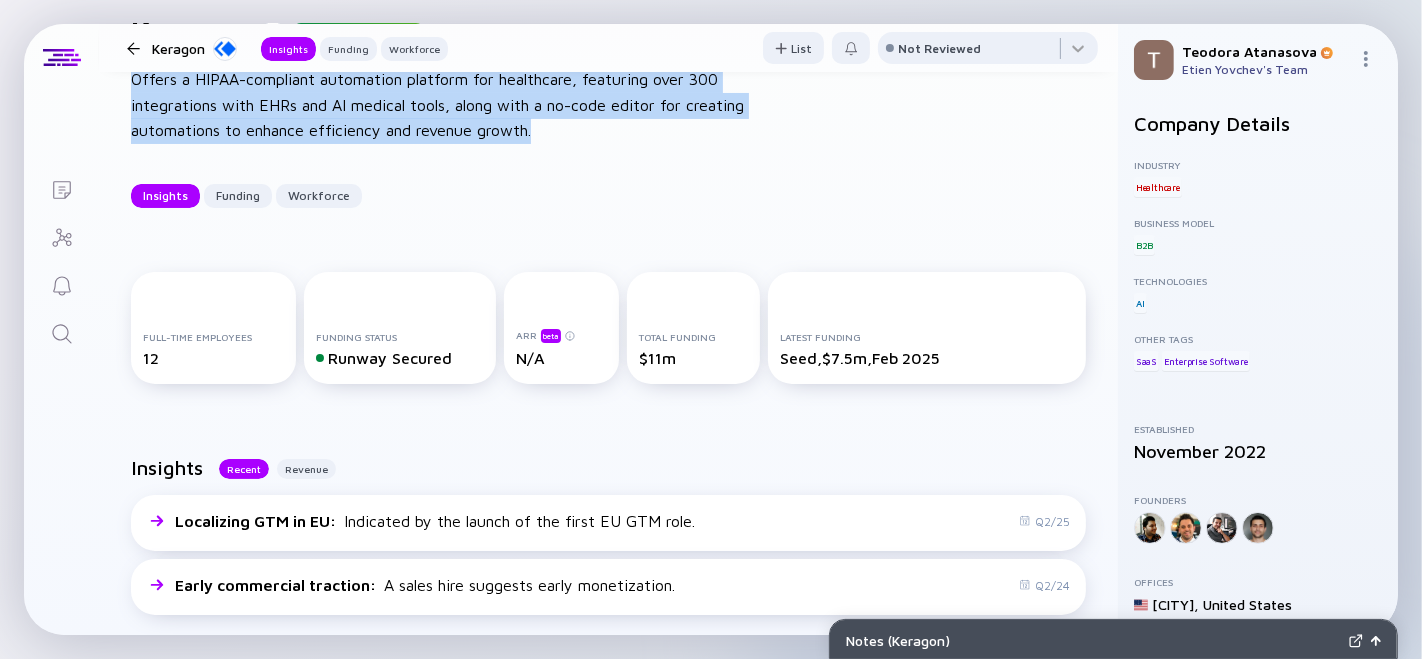 scroll, scrollTop: 0, scrollLeft: 0, axis: both 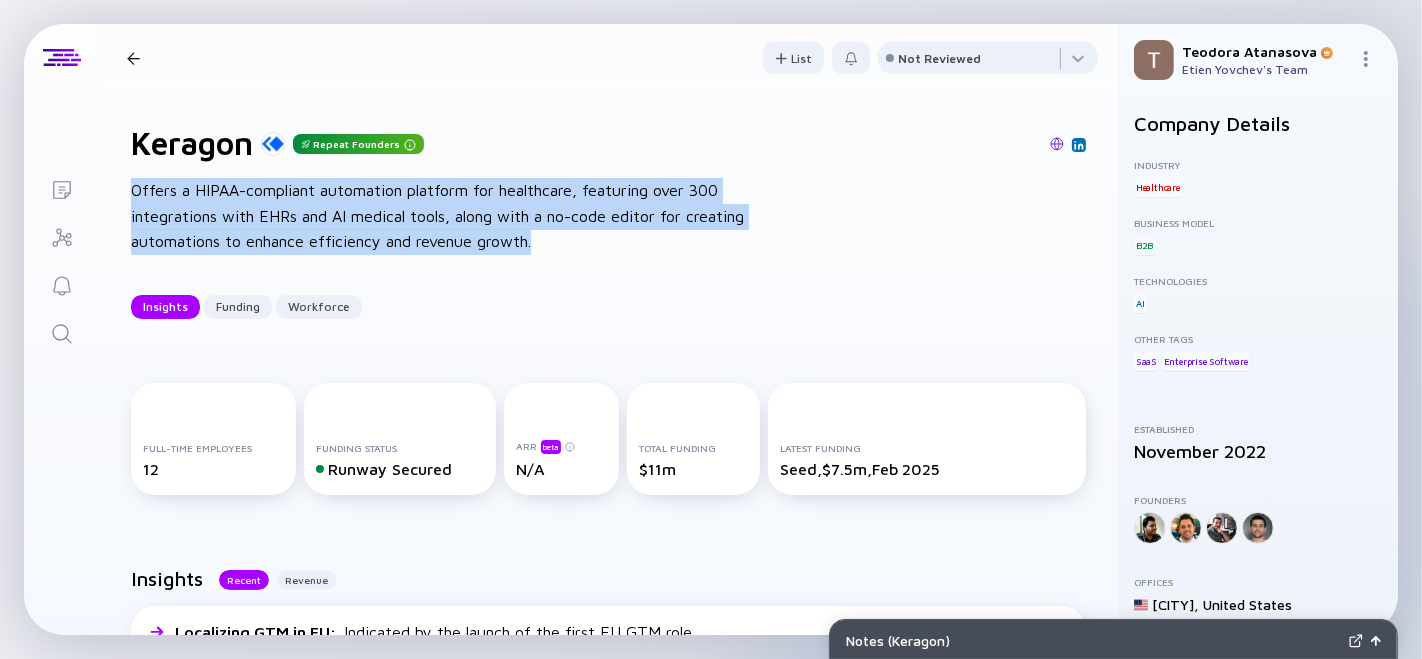drag, startPoint x: 597, startPoint y: 236, endPoint x: 99, endPoint y: 190, distance: 500.12 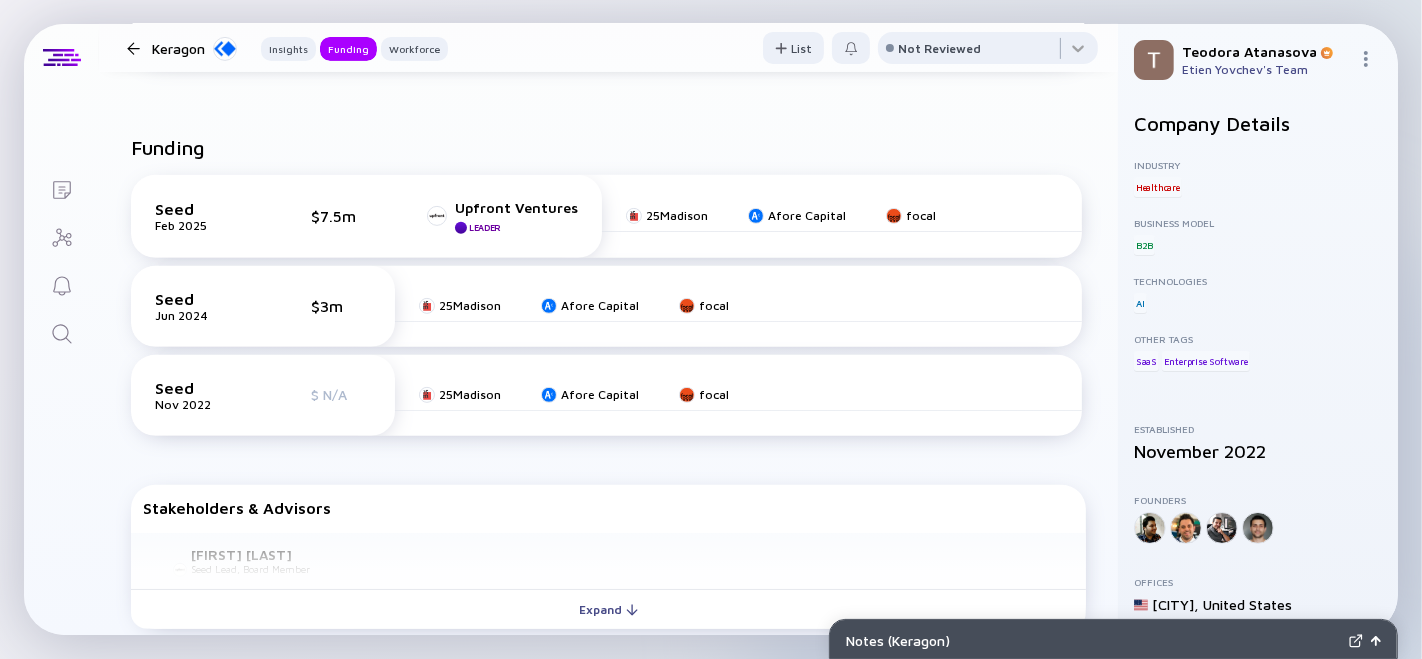 scroll, scrollTop: 666, scrollLeft: 0, axis: vertical 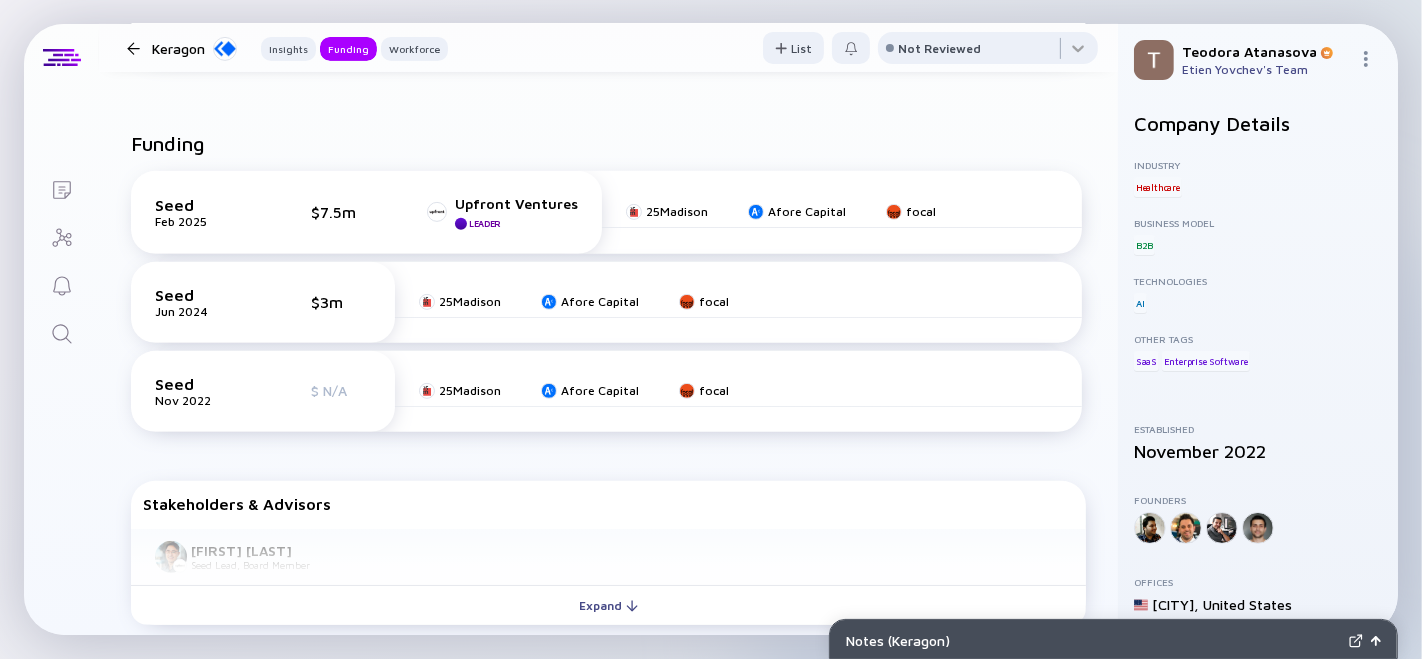 click on "Seed   Feb 2025   $7.5m Upfront Ventures Leader 25Madison Afore Capital focal Seed   Jun 2024   $3m 25Madison Afore Capital focal Seed   Nov 2022   $ N/A 25Madison Afore Capital focal" at bounding box center [608, 306] 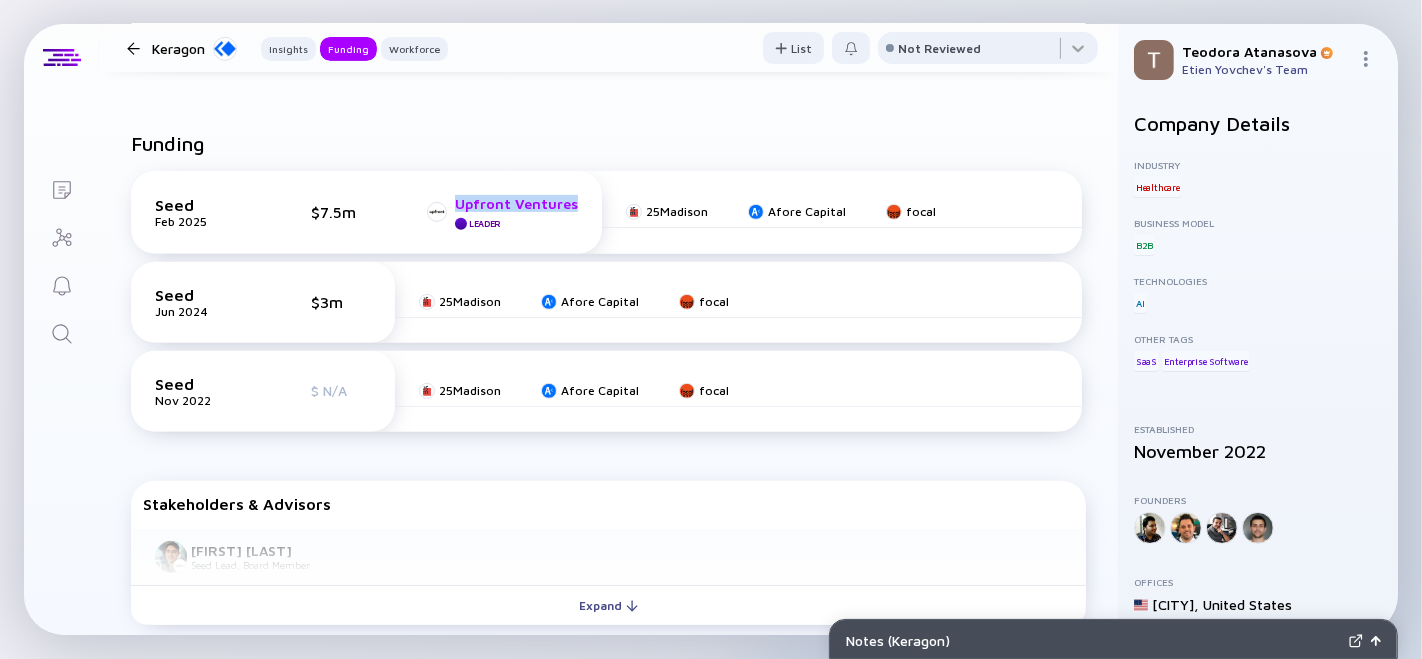 drag, startPoint x: 563, startPoint y: 198, endPoint x: 455, endPoint y: 198, distance: 108 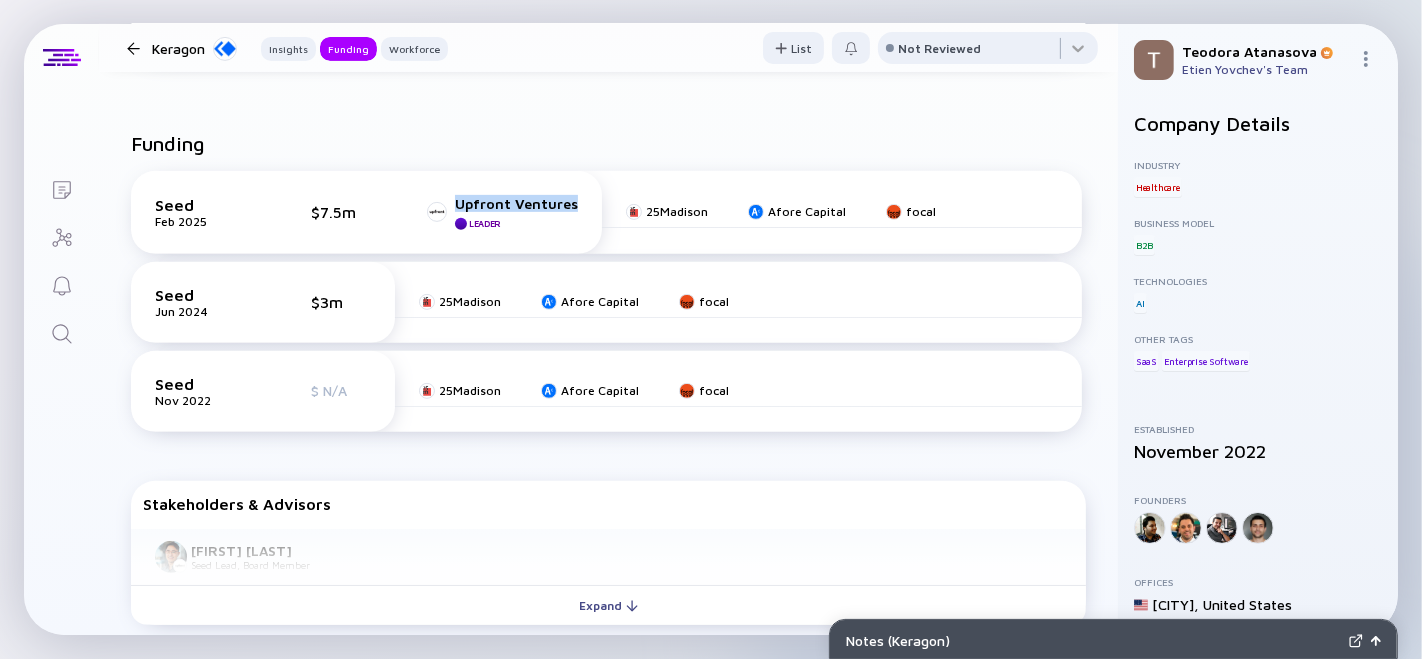 copy on "Upfront Ventures" 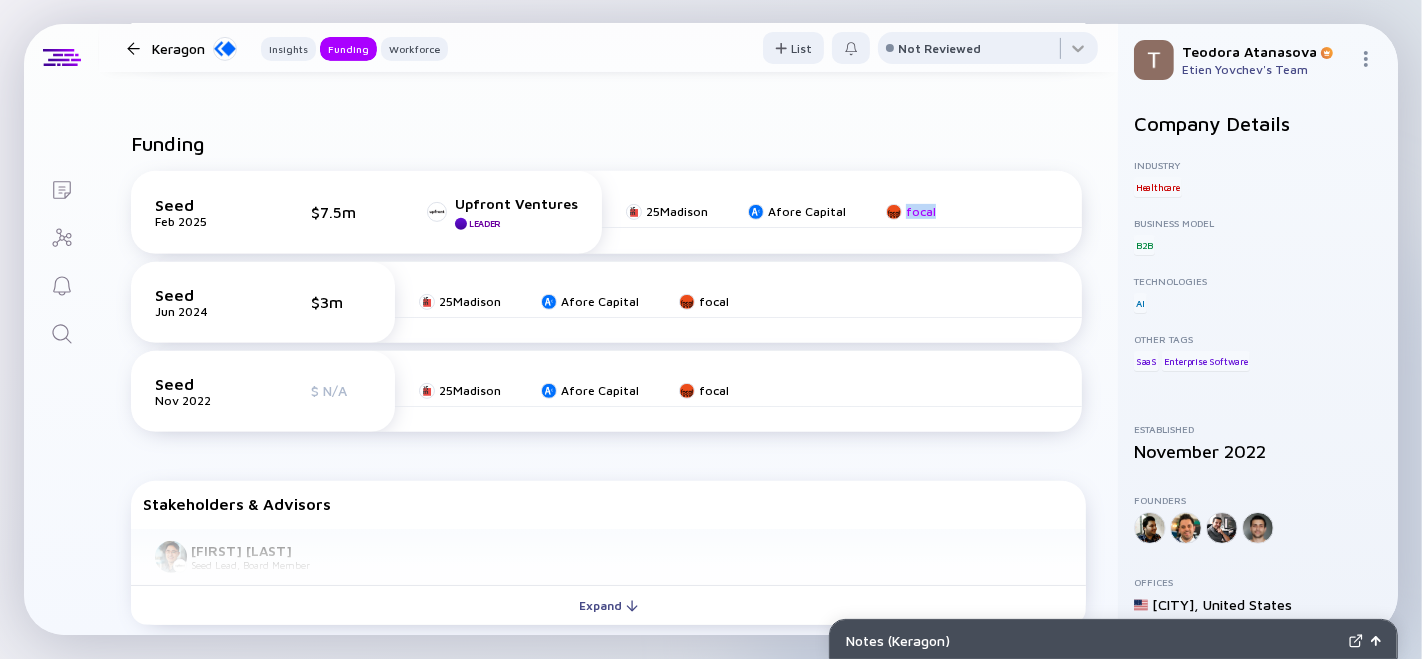 drag, startPoint x: 894, startPoint y: 215, endPoint x: 875, endPoint y: 216, distance: 19.026299 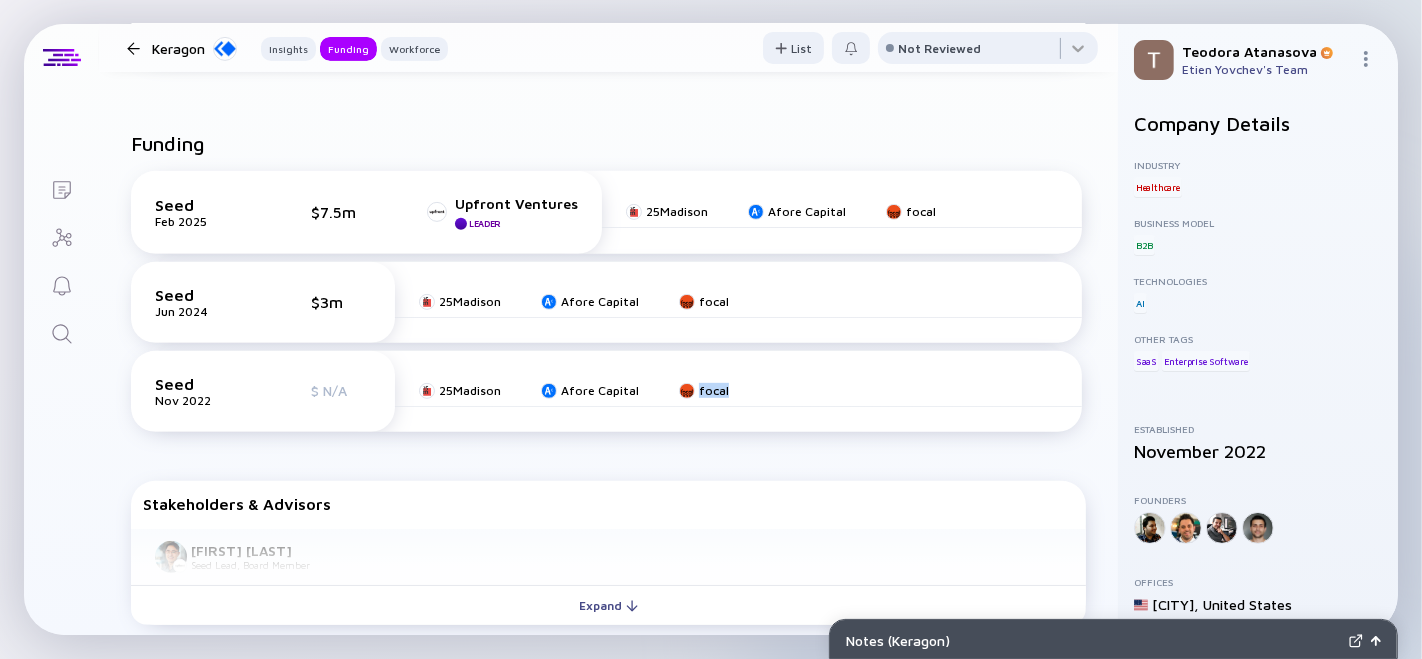 drag, startPoint x: 753, startPoint y: 381, endPoint x: 648, endPoint y: 389, distance: 105.30432 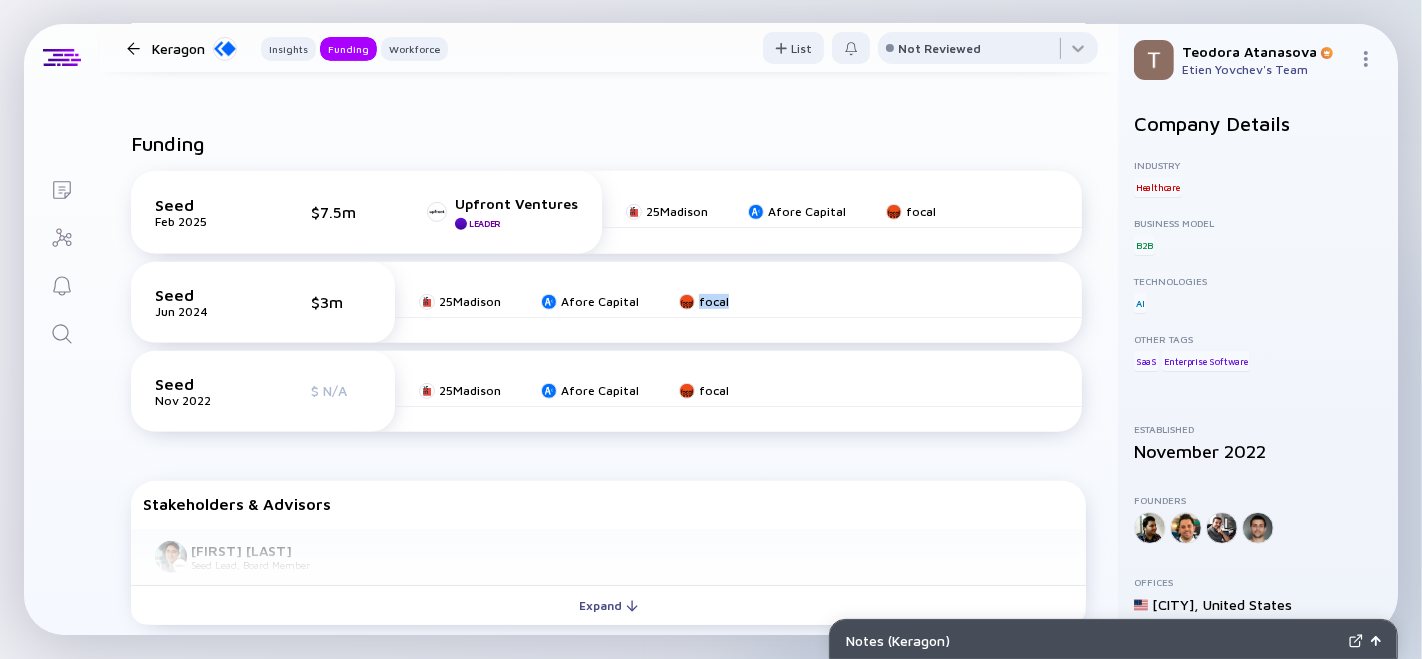 drag, startPoint x: 764, startPoint y: 307, endPoint x: 655, endPoint y: 298, distance: 109.370926 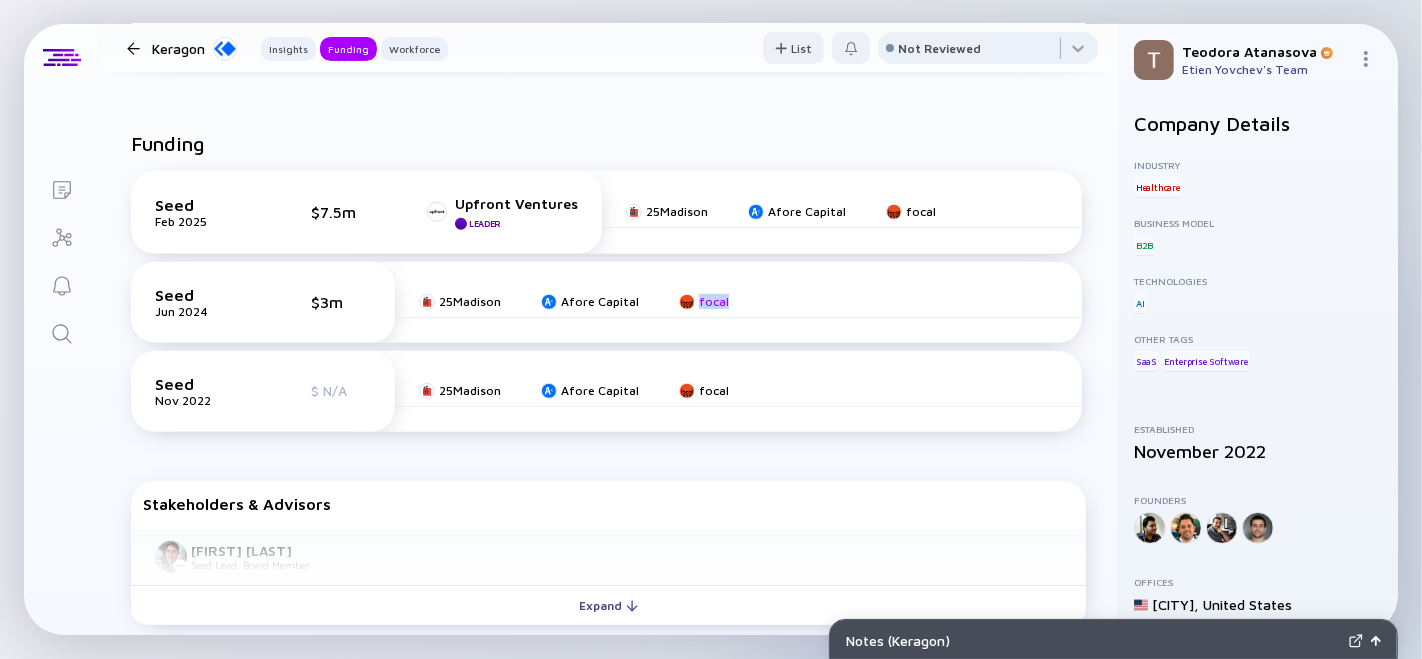 copy on "focal" 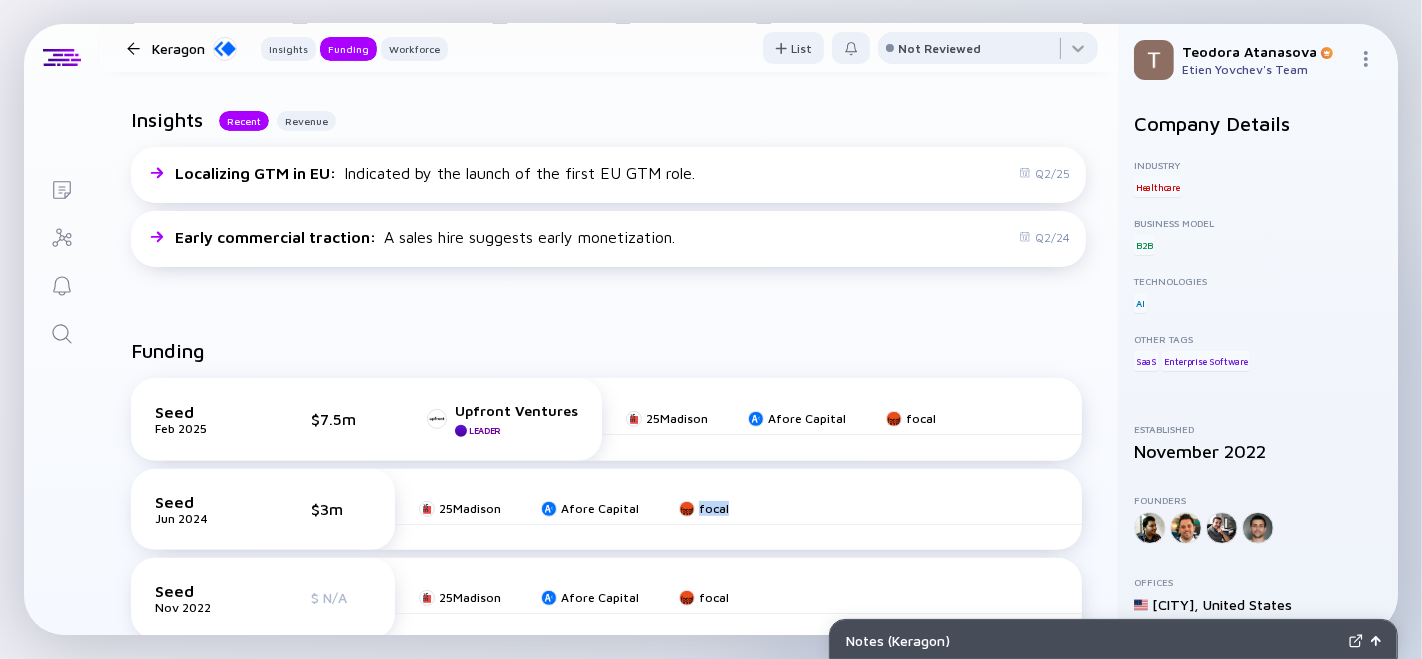 scroll, scrollTop: 444, scrollLeft: 0, axis: vertical 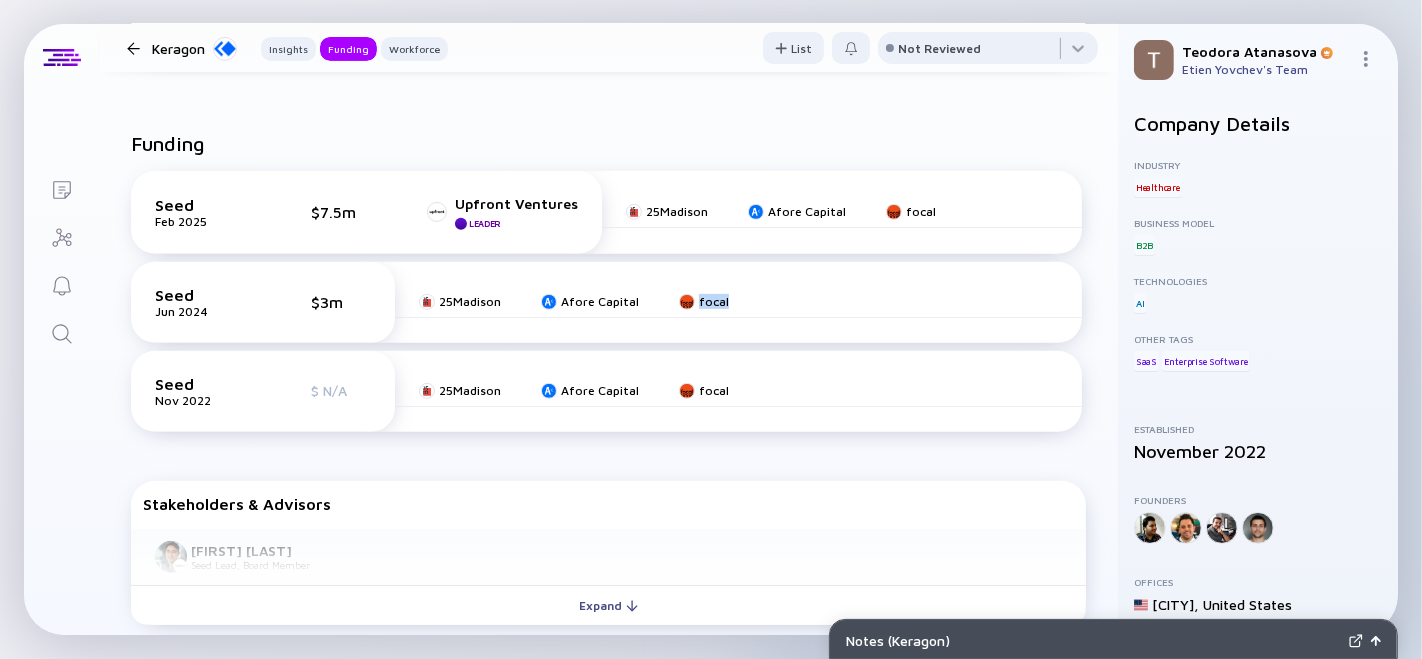 click on "Funding Seed   Feb 2025   $7.5m Upfront Ventures Leader 25Madison Afore Capital focal Seed   Jun 2024   $3m 25Madison Afore Capital focal Seed   Nov 2022   $ N/A 25Madison Afore Capital focal Stakeholders & Advisors Kevin Zhang Seed Lead, Board Member Expand" at bounding box center (608, 382) 